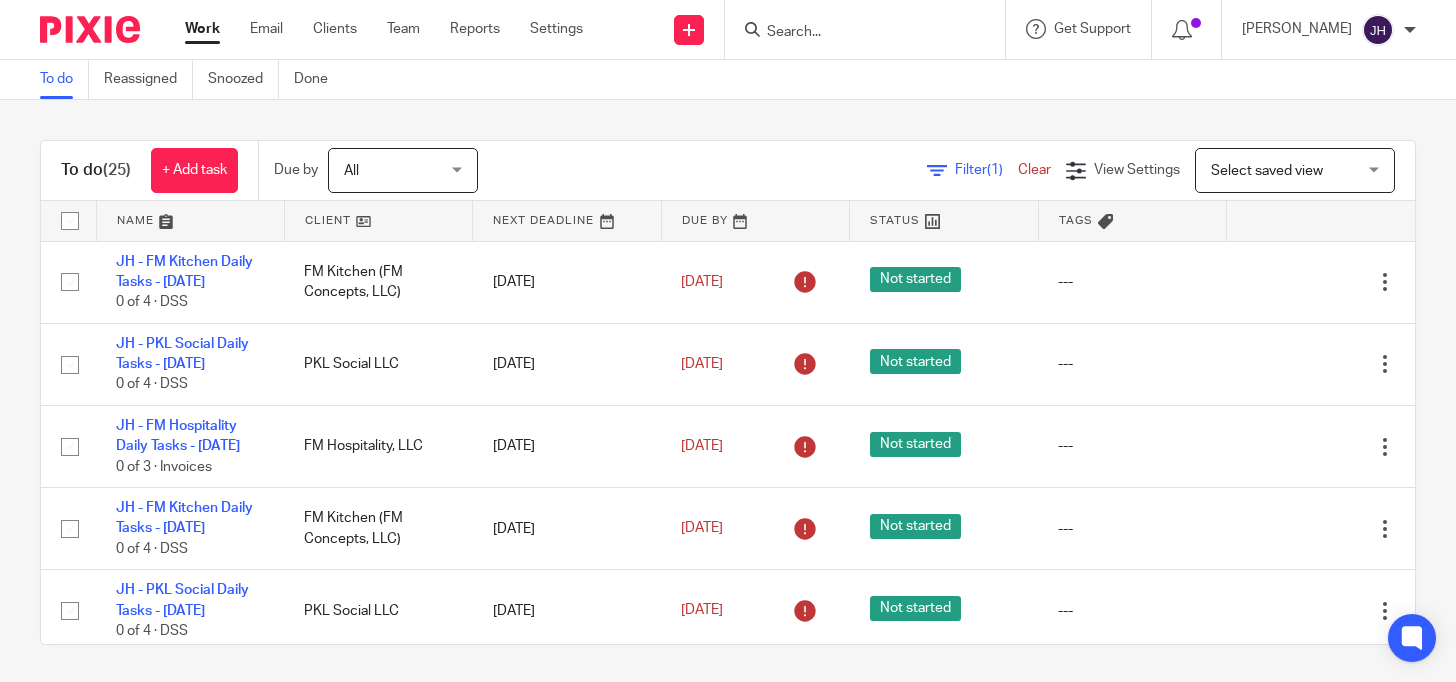 scroll, scrollTop: 0, scrollLeft: 0, axis: both 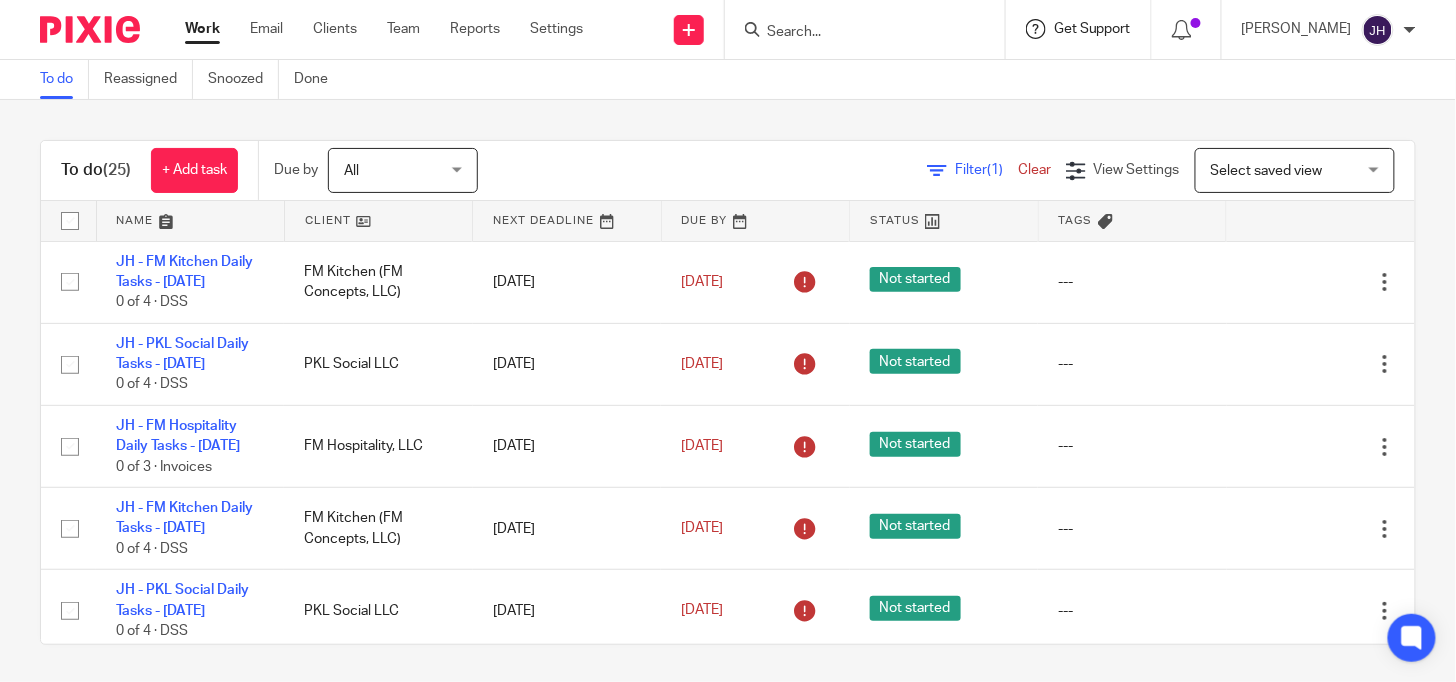 click on "Get Support" at bounding box center (1092, 29) 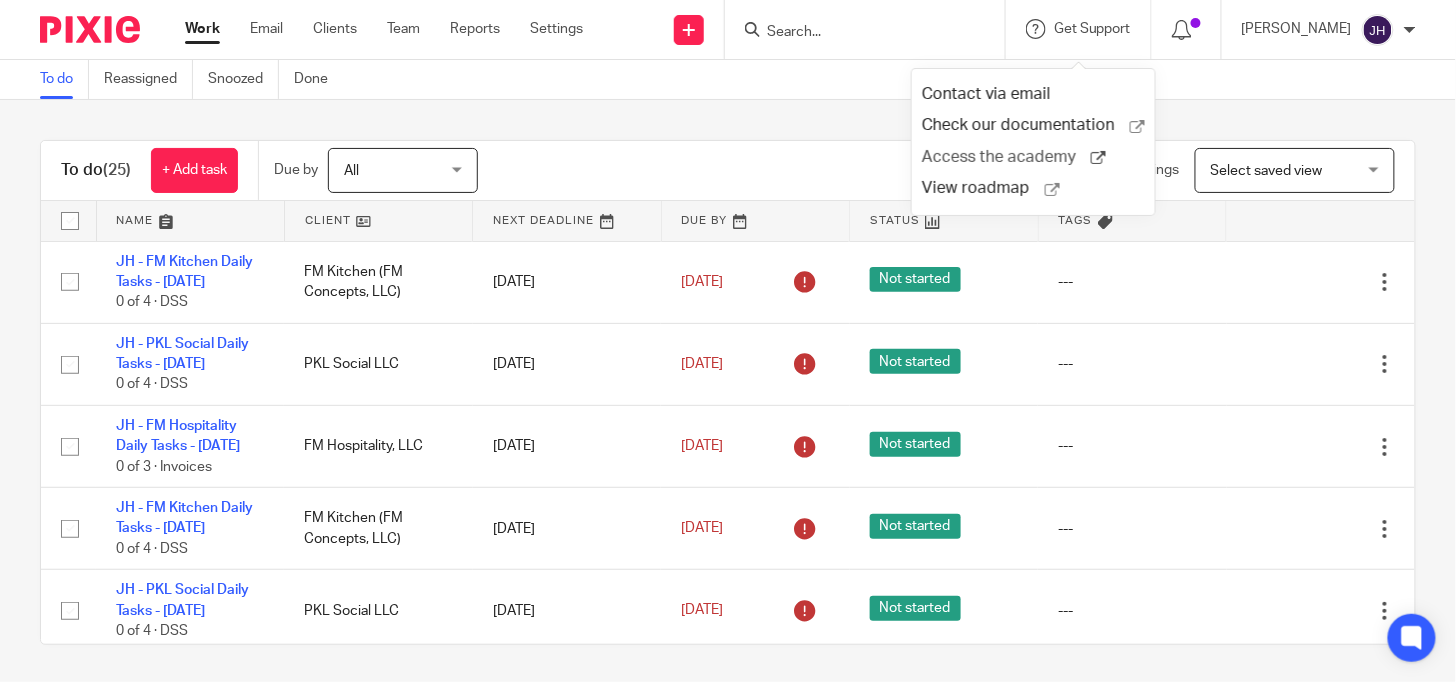 click on "Access the academy" at bounding box center [1006, 157] 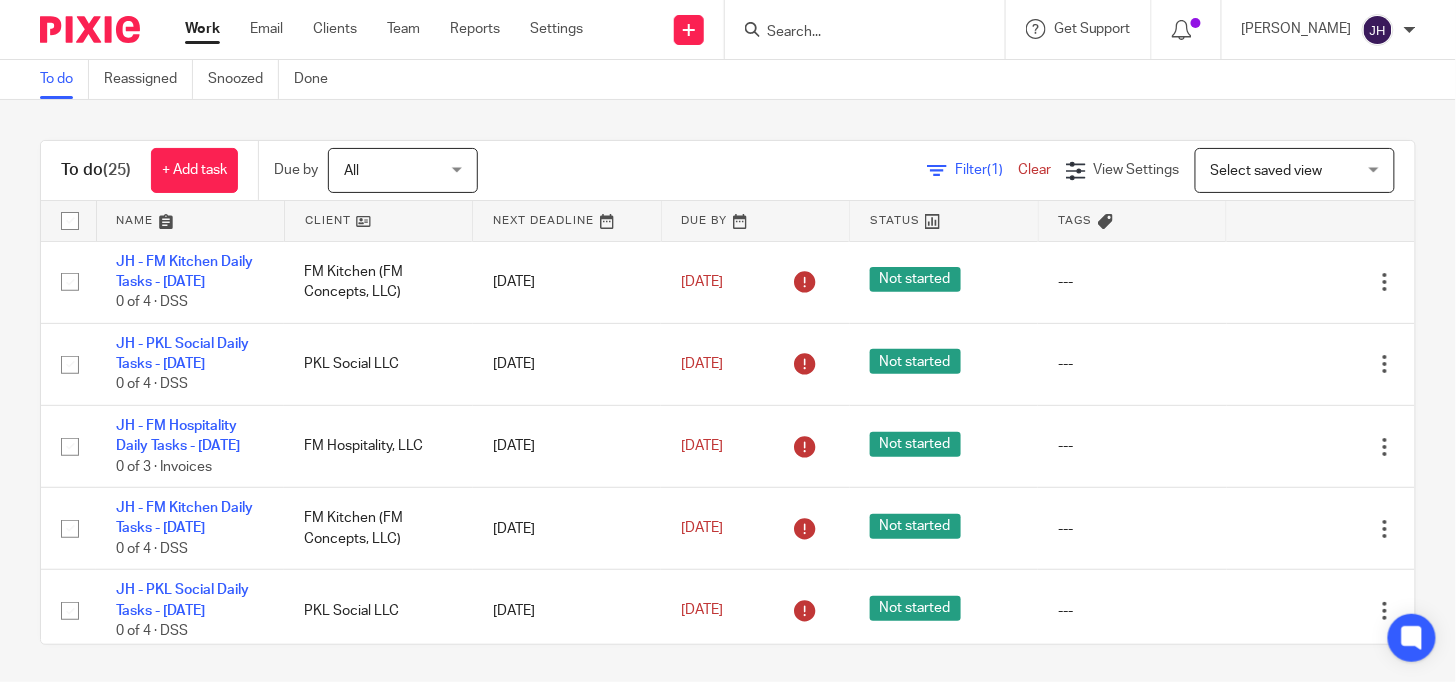 click on "Work
Email
Clients
Team
Reports
Settings" at bounding box center [399, 29] 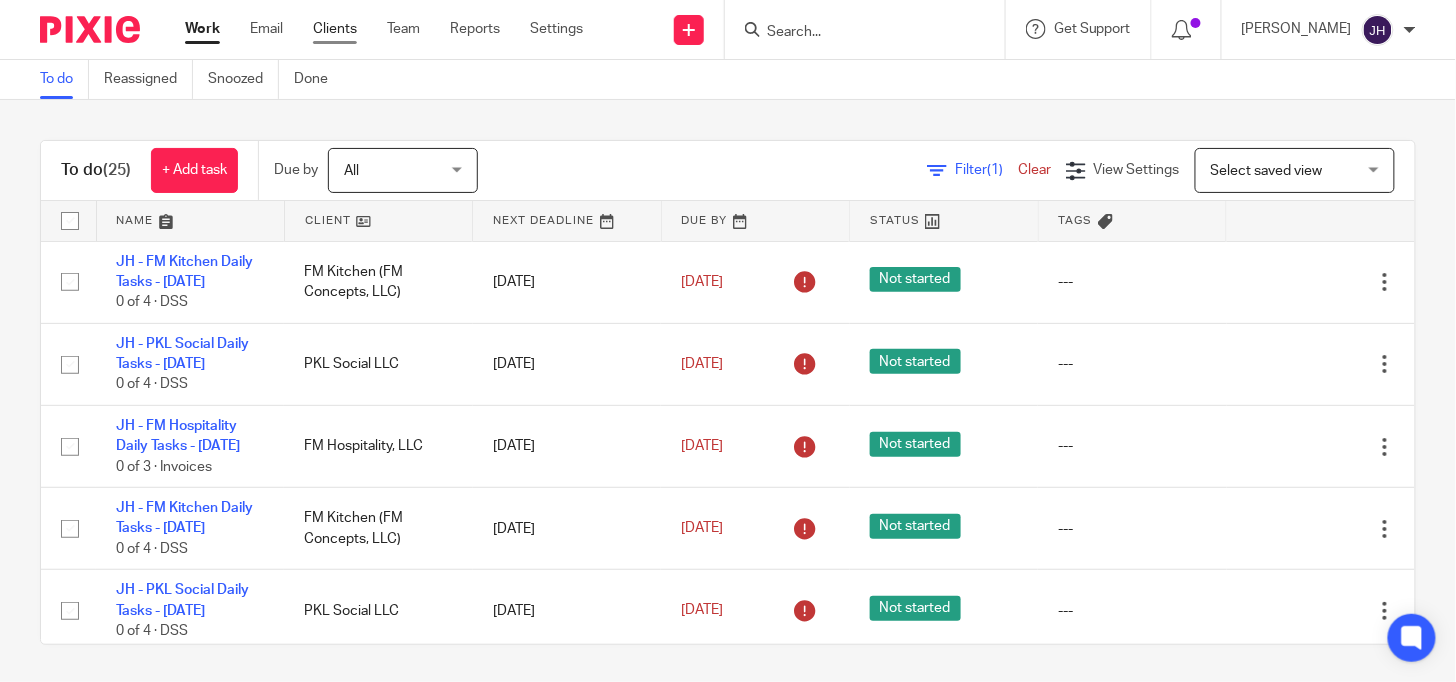 click on "Clients" at bounding box center [335, 29] 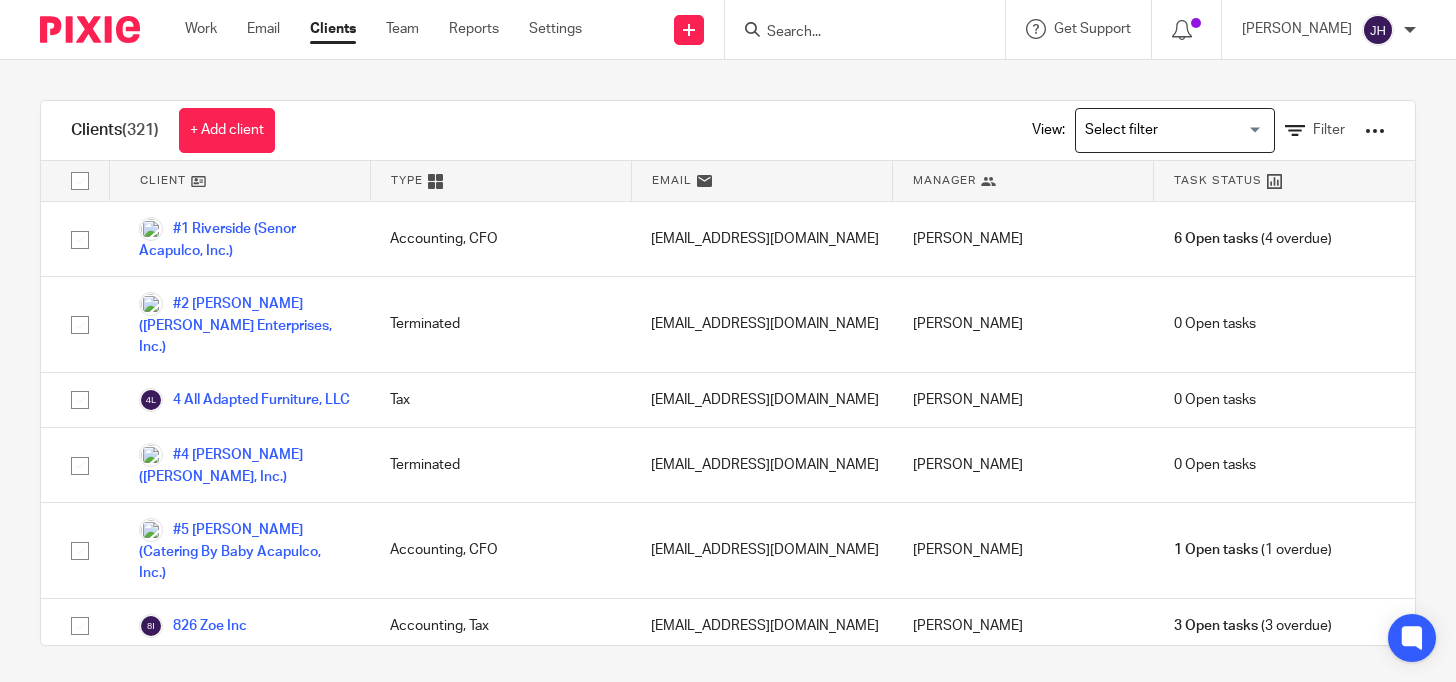 scroll, scrollTop: 0, scrollLeft: 0, axis: both 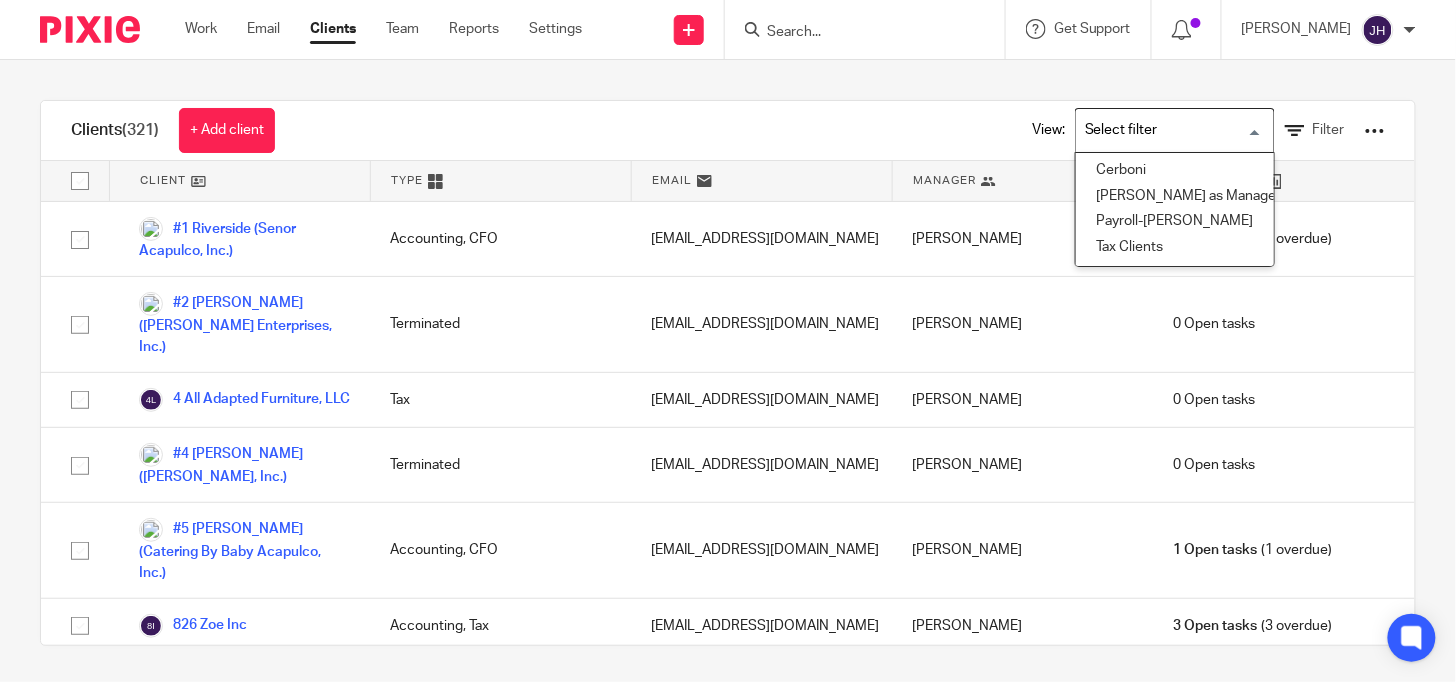 click at bounding box center [1170, 130] 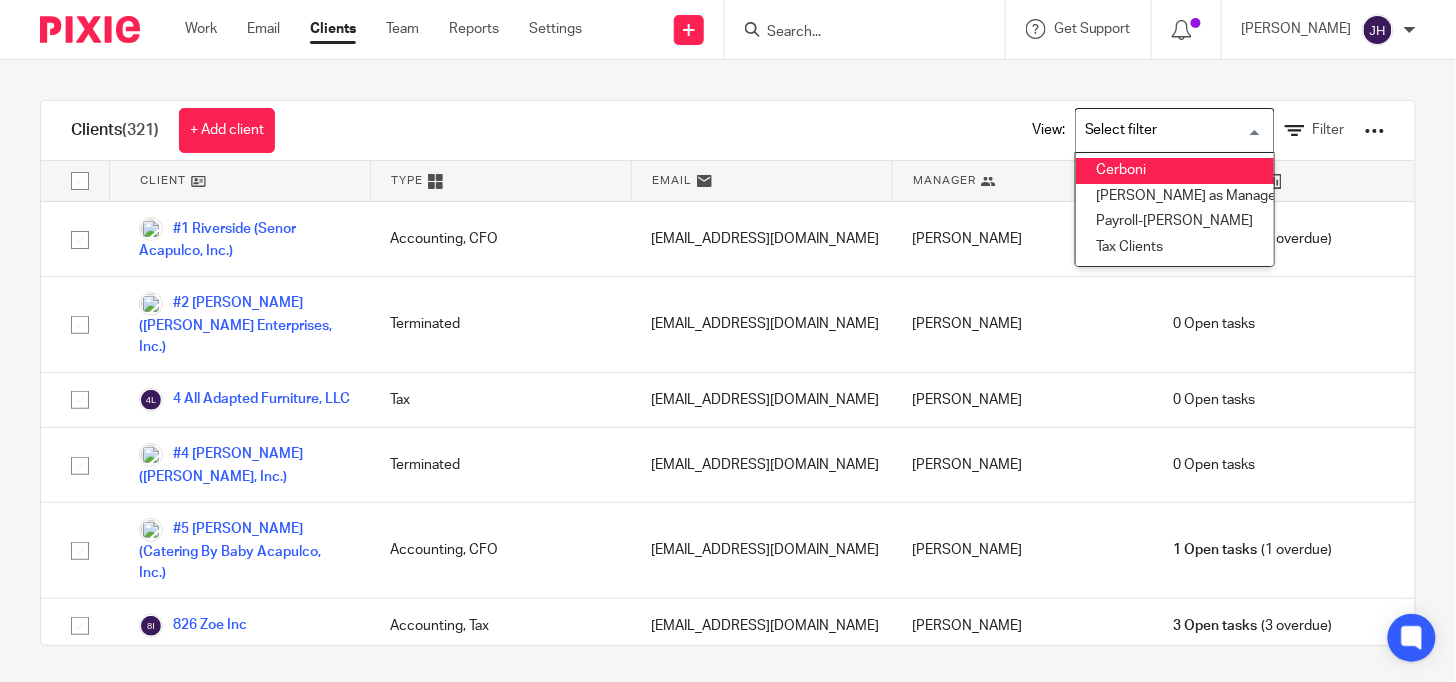 click on "Cerboni" at bounding box center [1175, 171] 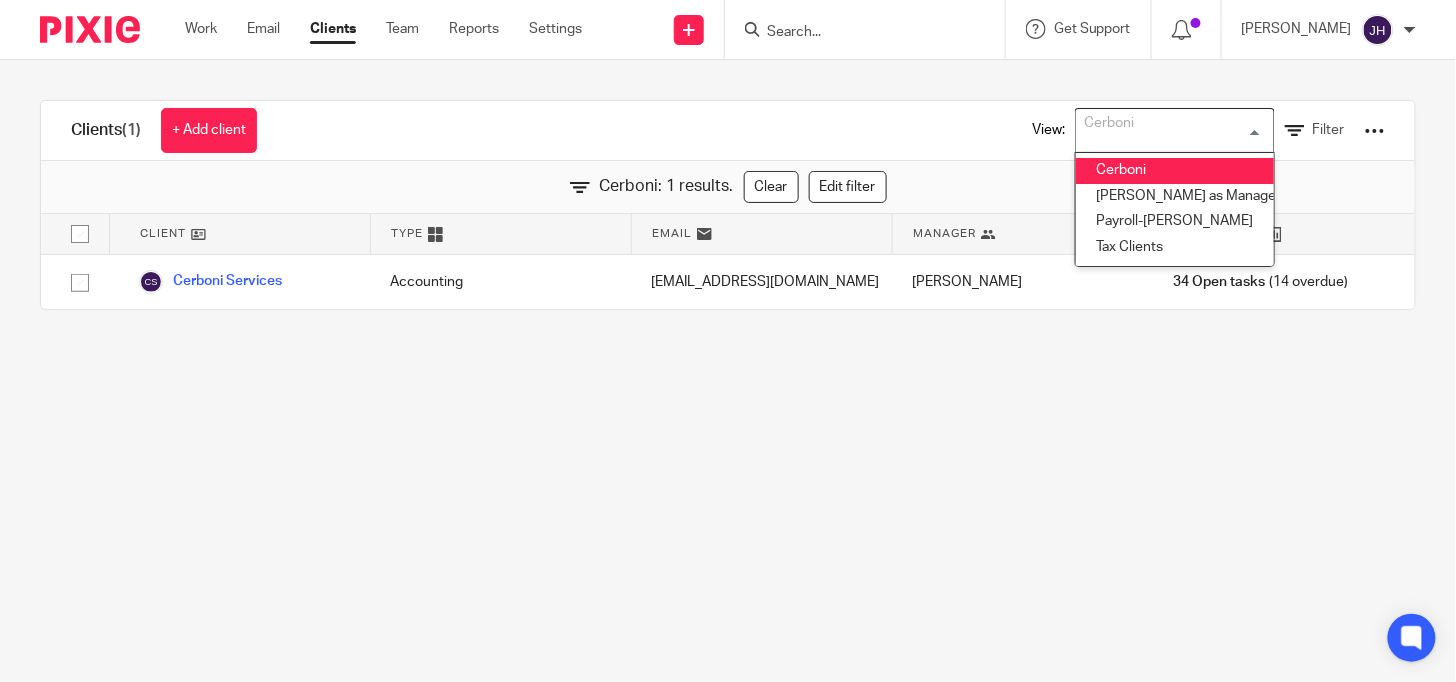 click at bounding box center (1170, 130) 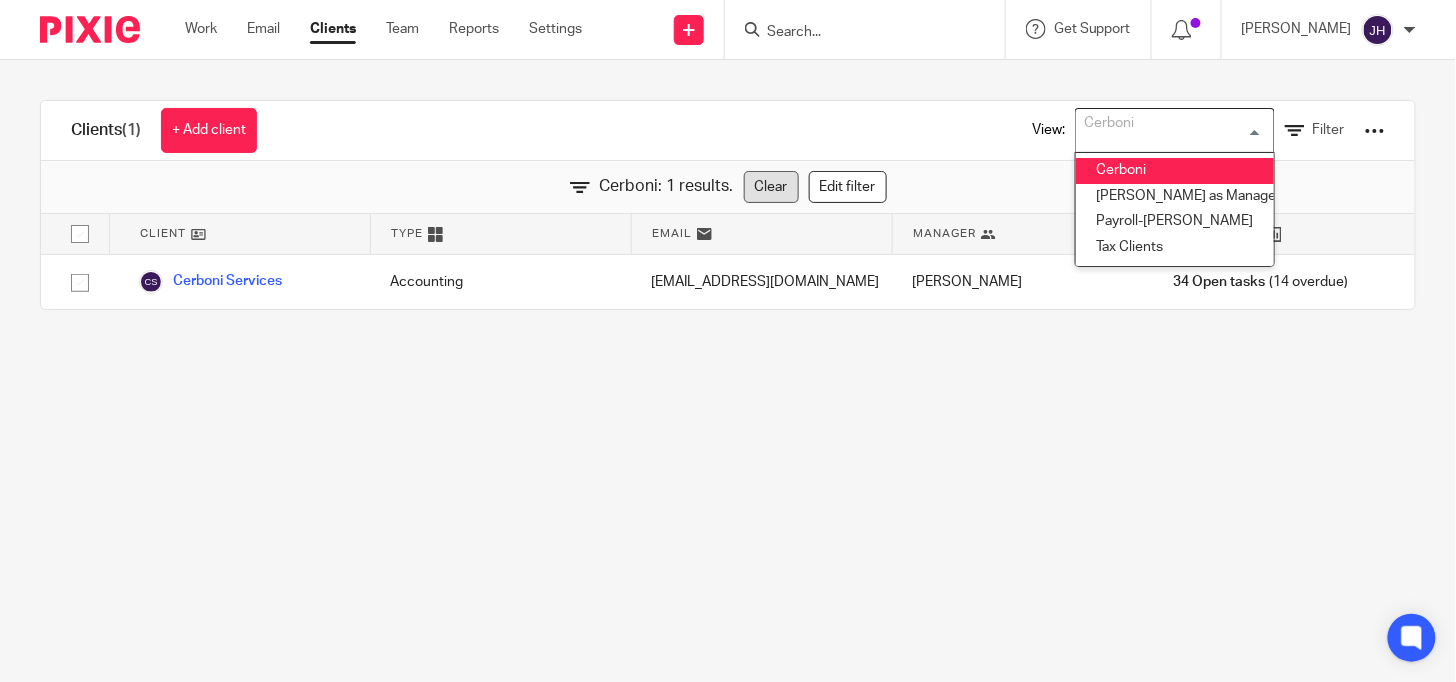 click on "Clear" at bounding box center [771, 187] 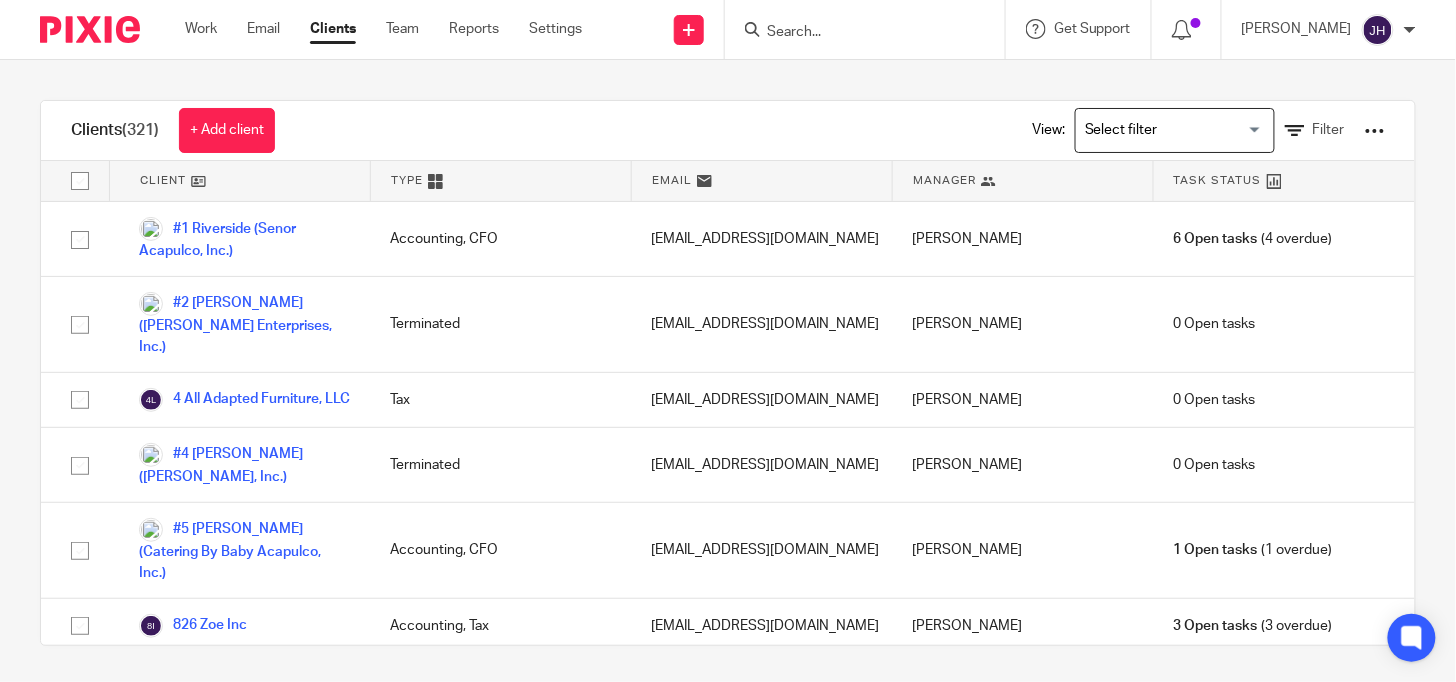 scroll, scrollTop: 19515, scrollLeft: 0, axis: vertical 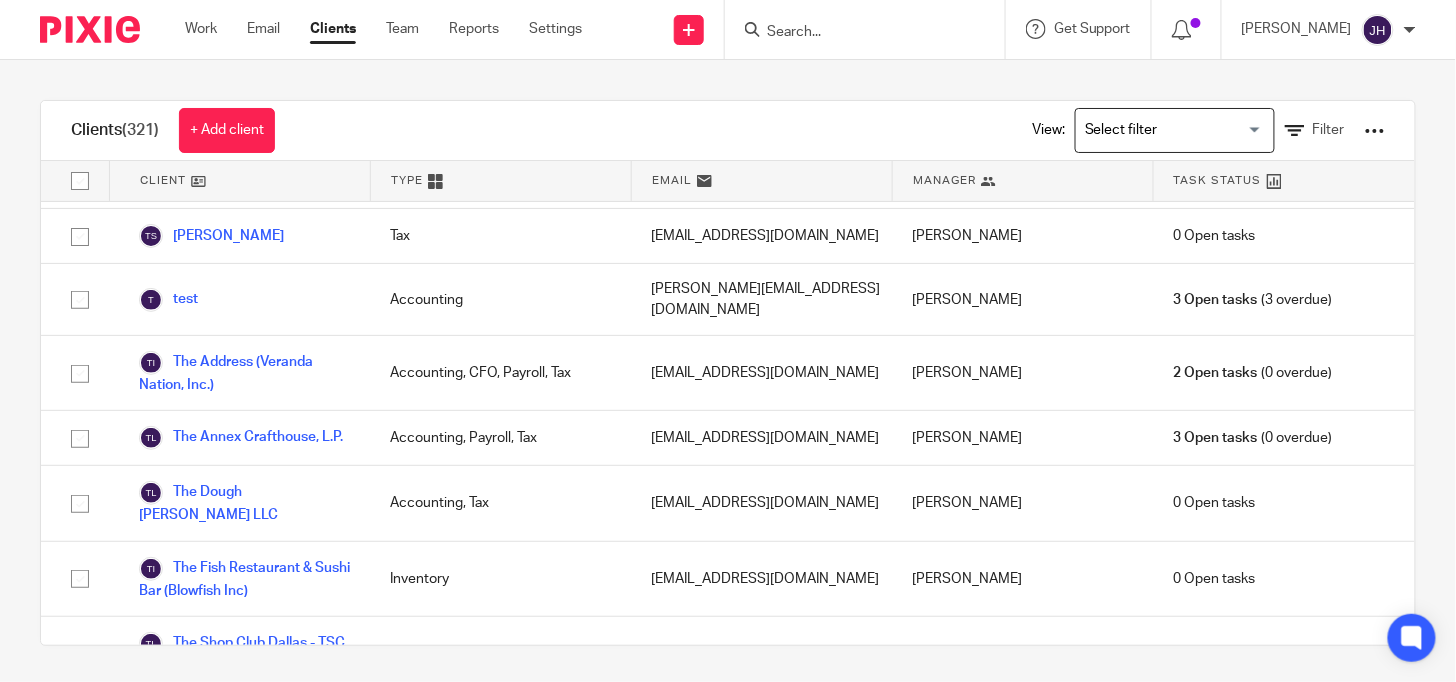 click on "Trill Burgers 3607 LLC" at bounding box center (224, 1802) 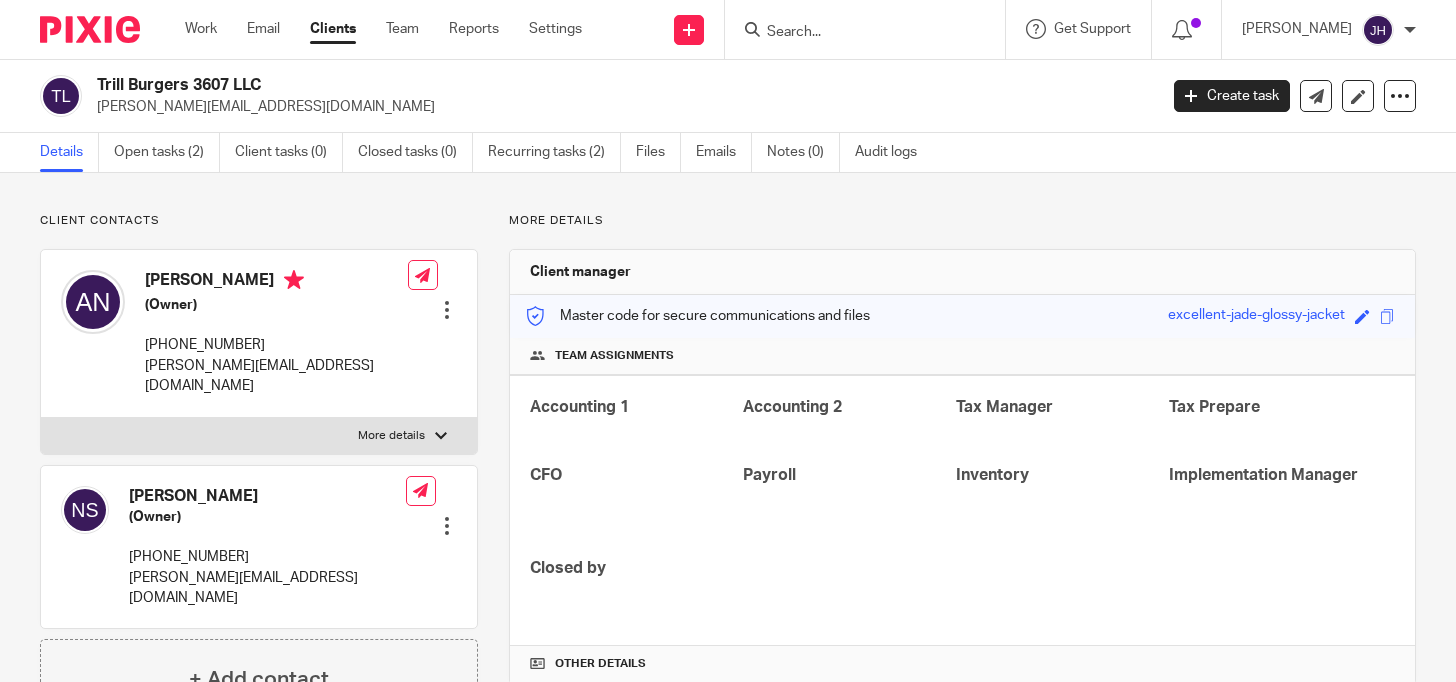 scroll, scrollTop: 0, scrollLeft: 0, axis: both 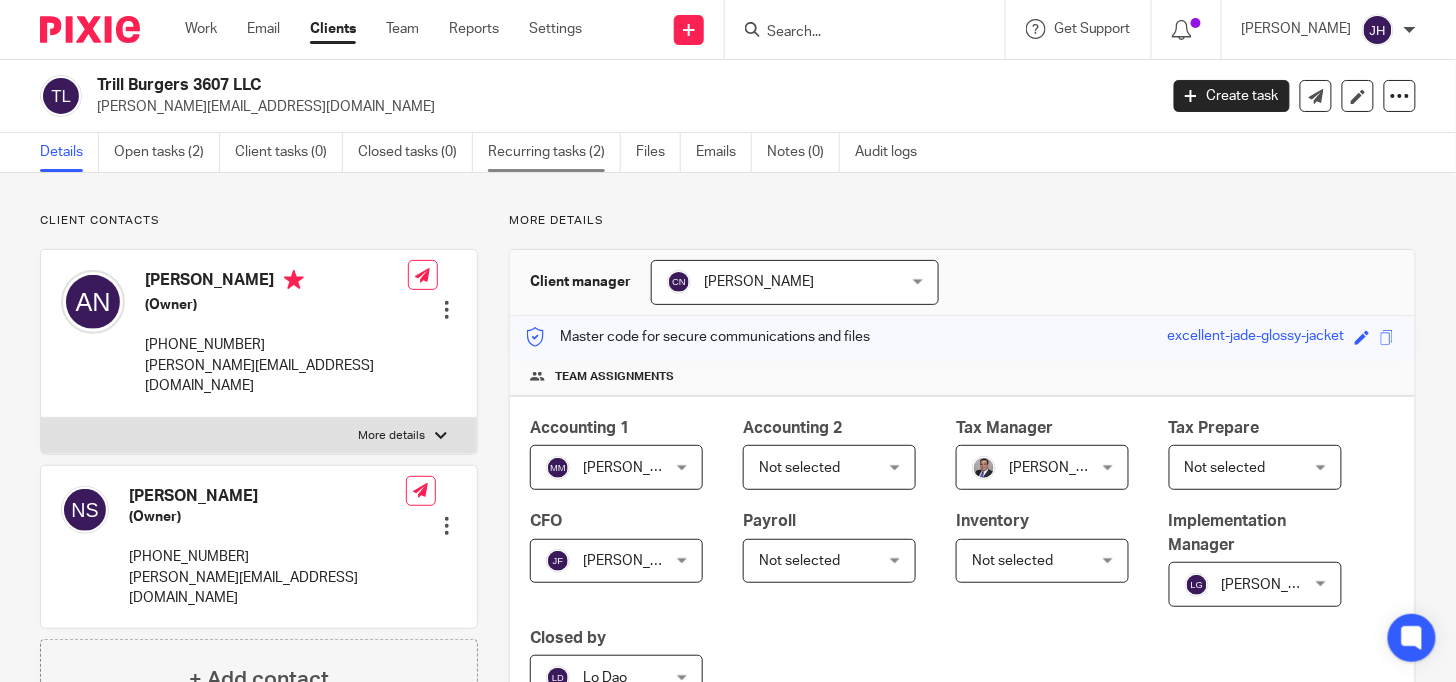 click on "Recurring tasks (2)" at bounding box center (554, 152) 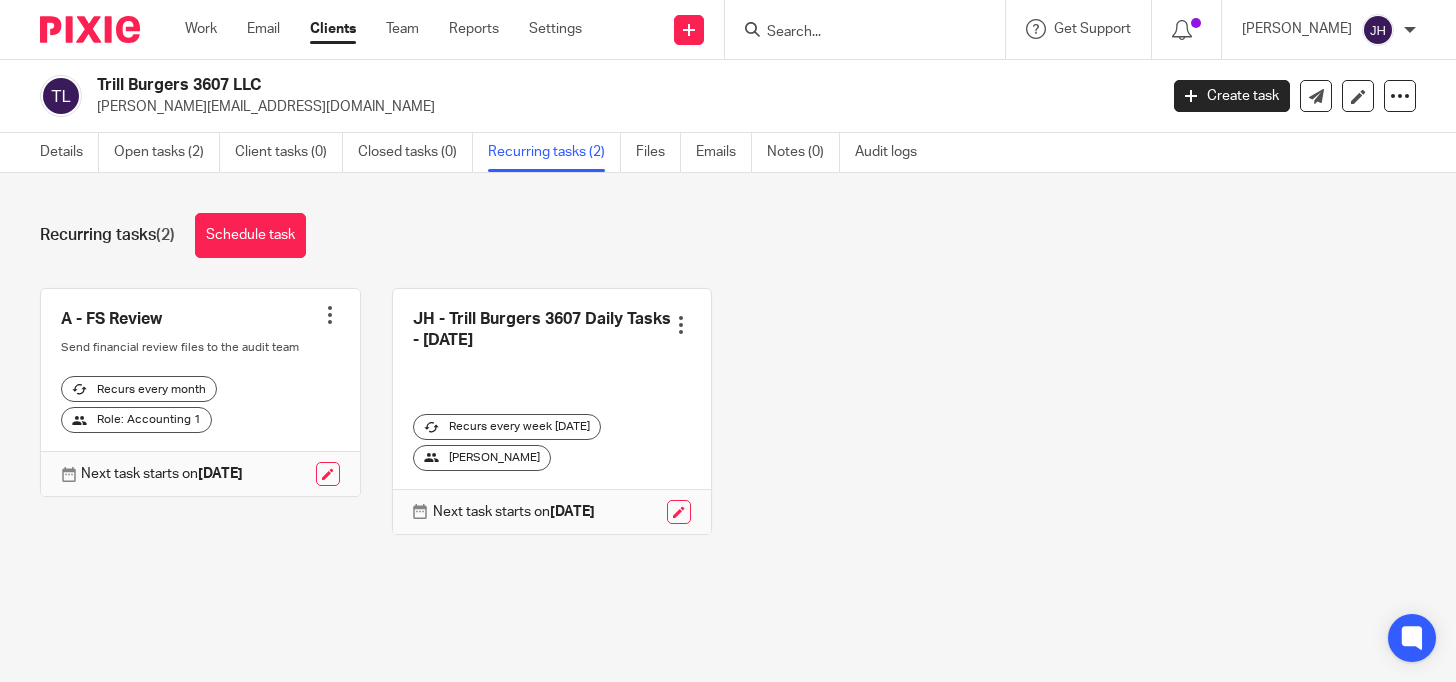 scroll, scrollTop: 0, scrollLeft: 0, axis: both 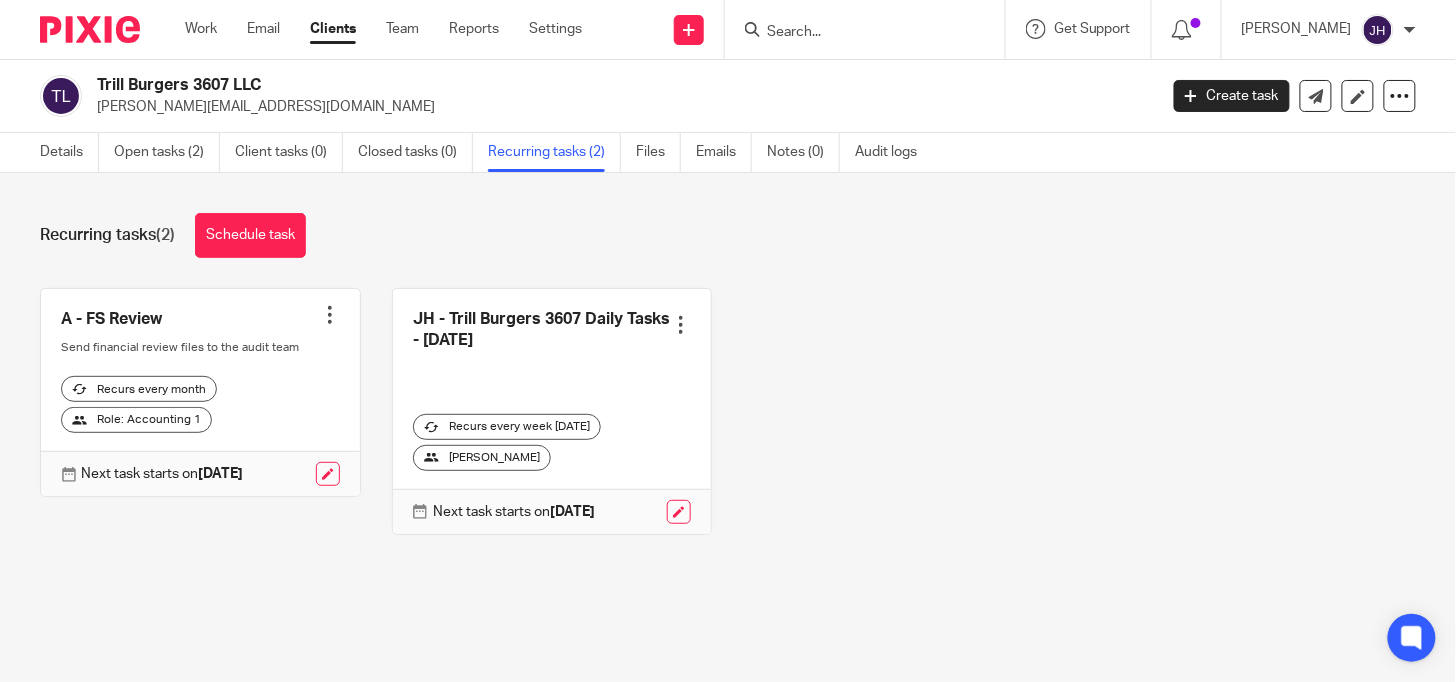 click on "A - FS Review
Create task
Clone template
Recalculate schedule
Cancel schedule
Send financial review files to the audit team
Recurs every month
Role: Accounting 1
Next task starts on   [DATE]
JH - Trill Burgers 3607 Daily Tasks - [DATE]
Create task" at bounding box center [712, 426] 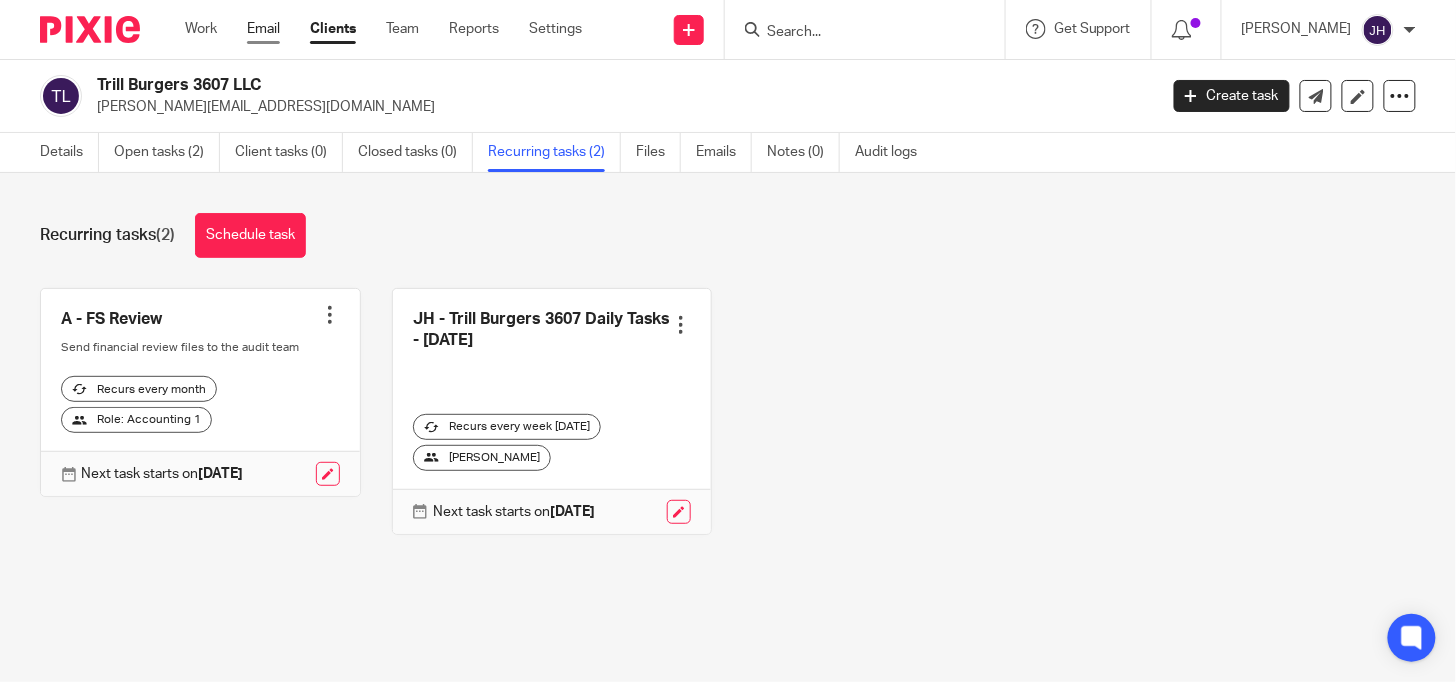 click on "Email" at bounding box center (263, 29) 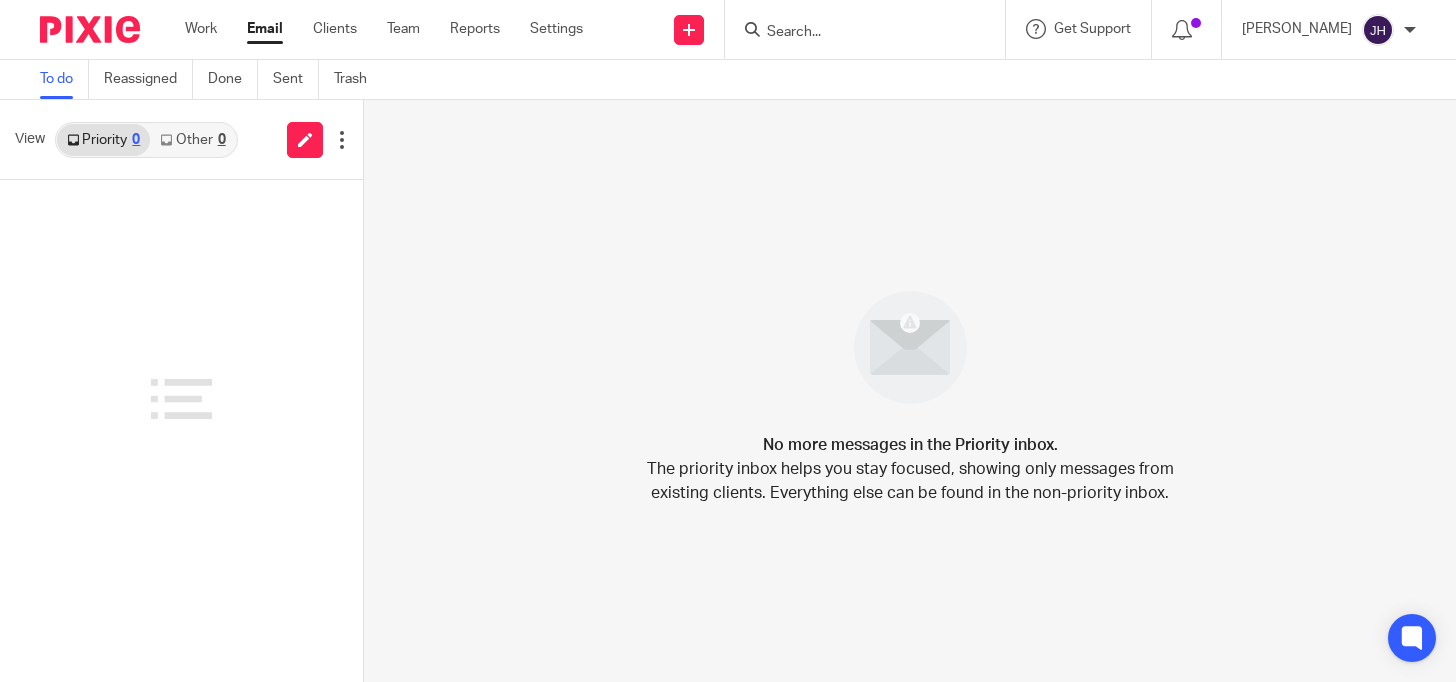 scroll, scrollTop: 0, scrollLeft: 0, axis: both 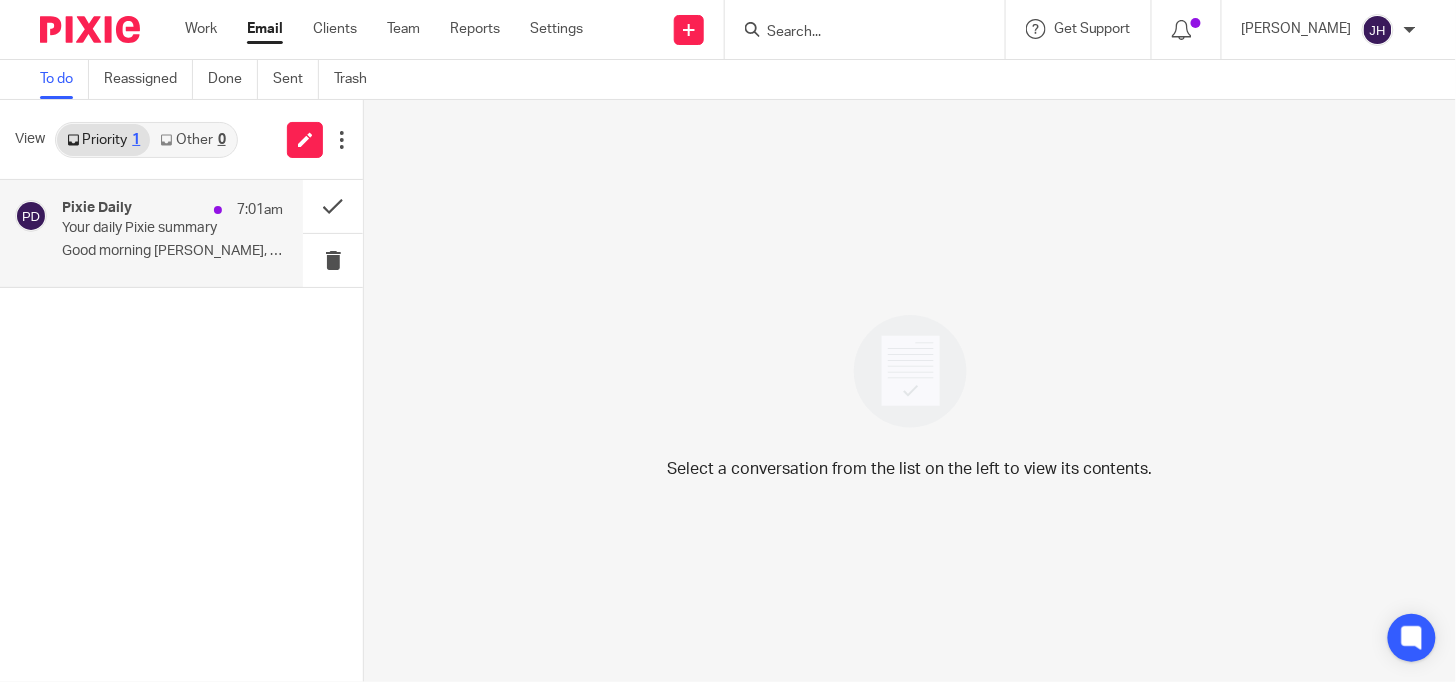 click on "Good morning [PERSON_NAME], here is a quick overview..." at bounding box center (172, 251) 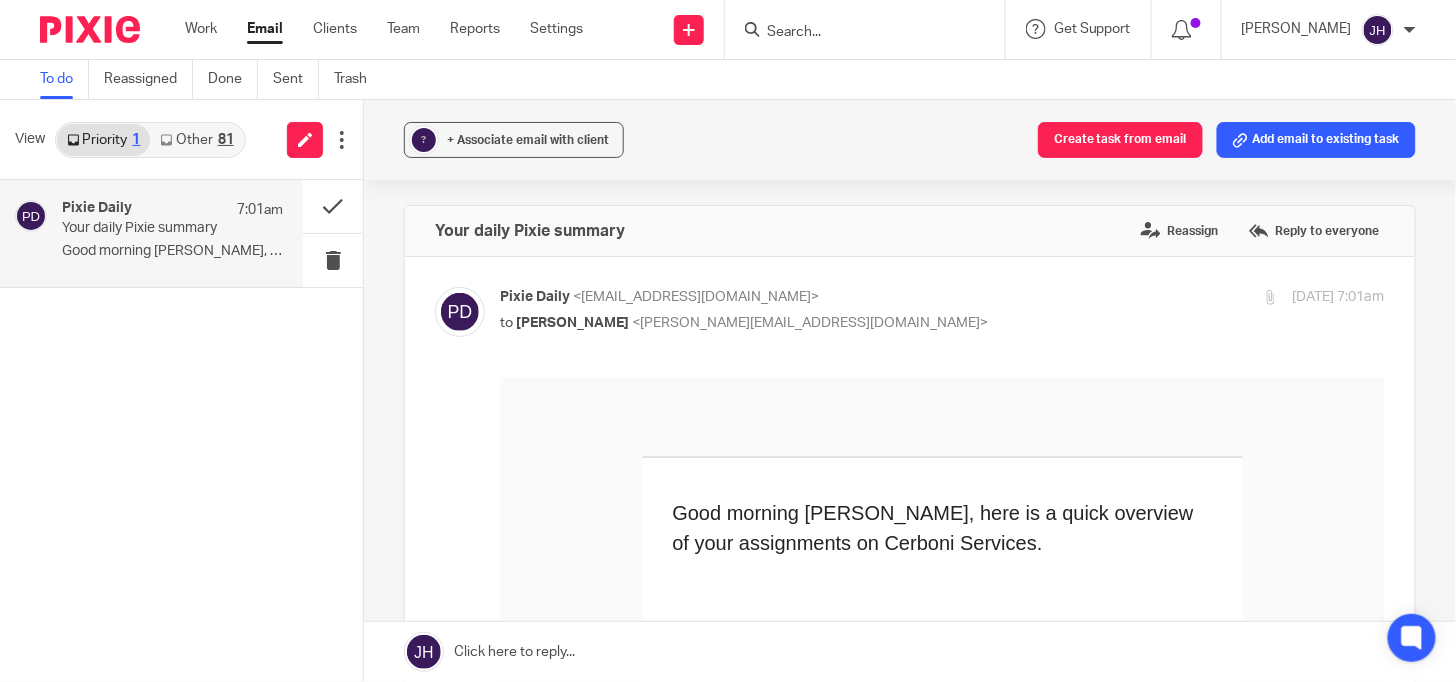 scroll, scrollTop: 0, scrollLeft: 0, axis: both 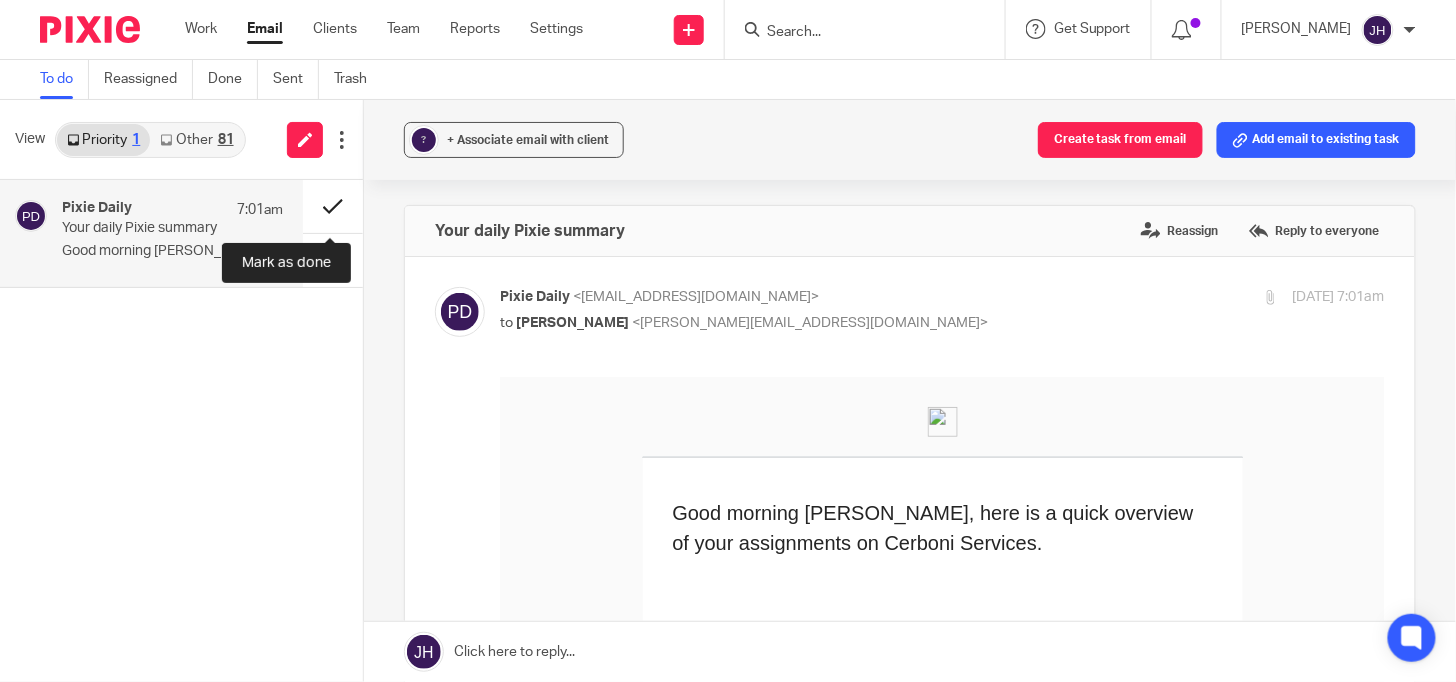 click at bounding box center [333, 206] 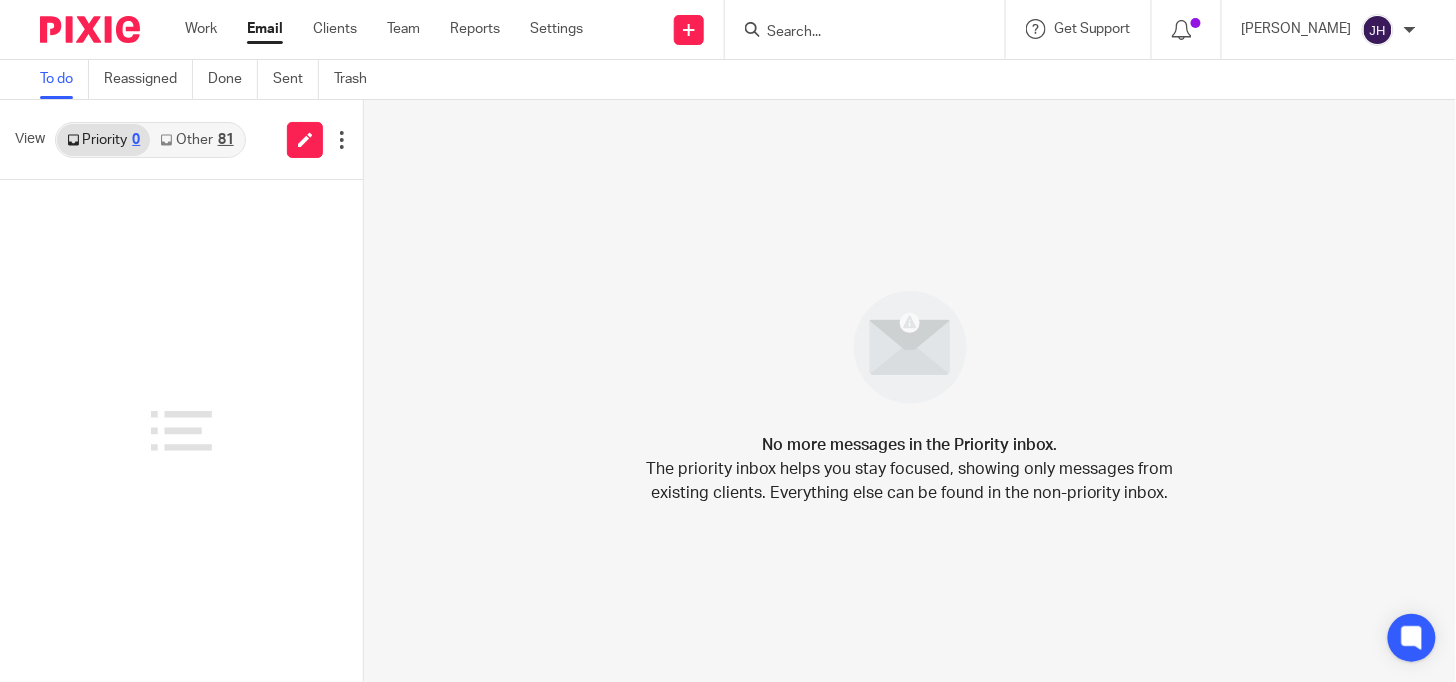 click on "Other
81" at bounding box center (196, 140) 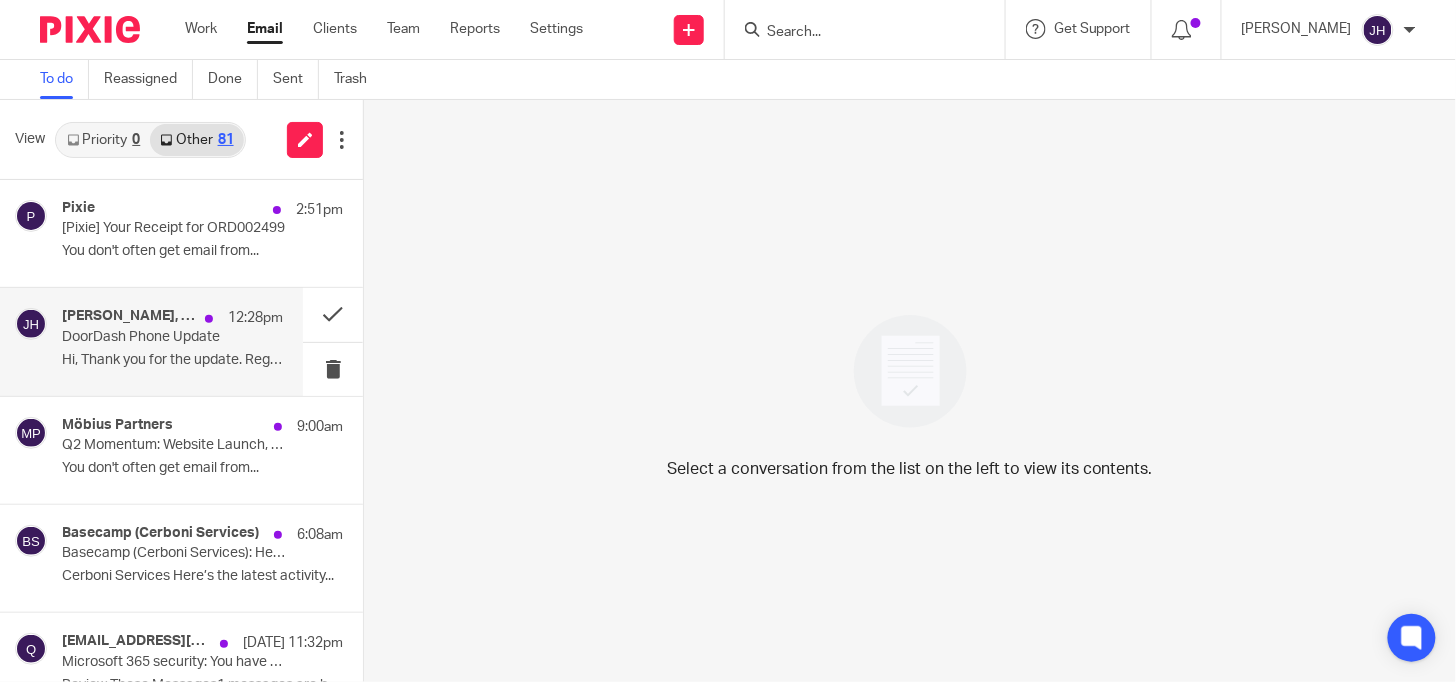 click on "Hi,     Thank you for the update.    Regards, ..." at bounding box center (172, 360) 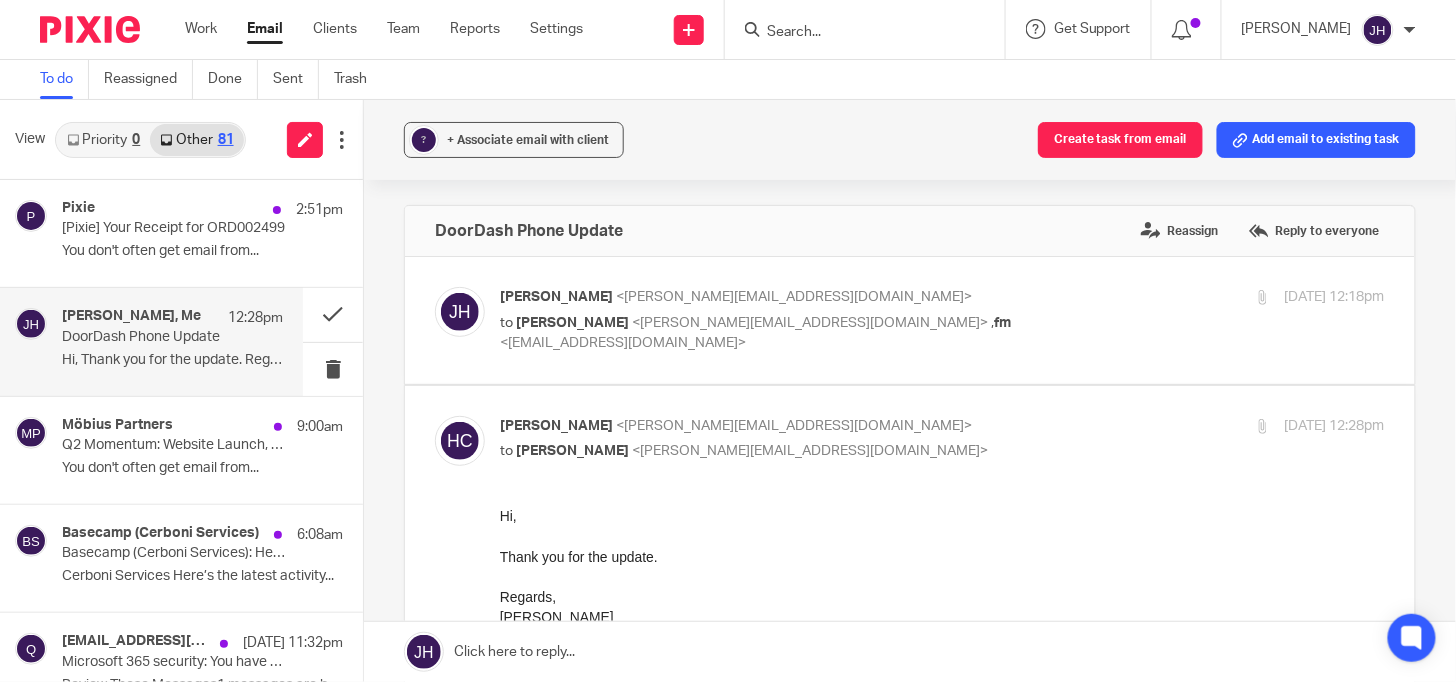 scroll, scrollTop: 0, scrollLeft: 0, axis: both 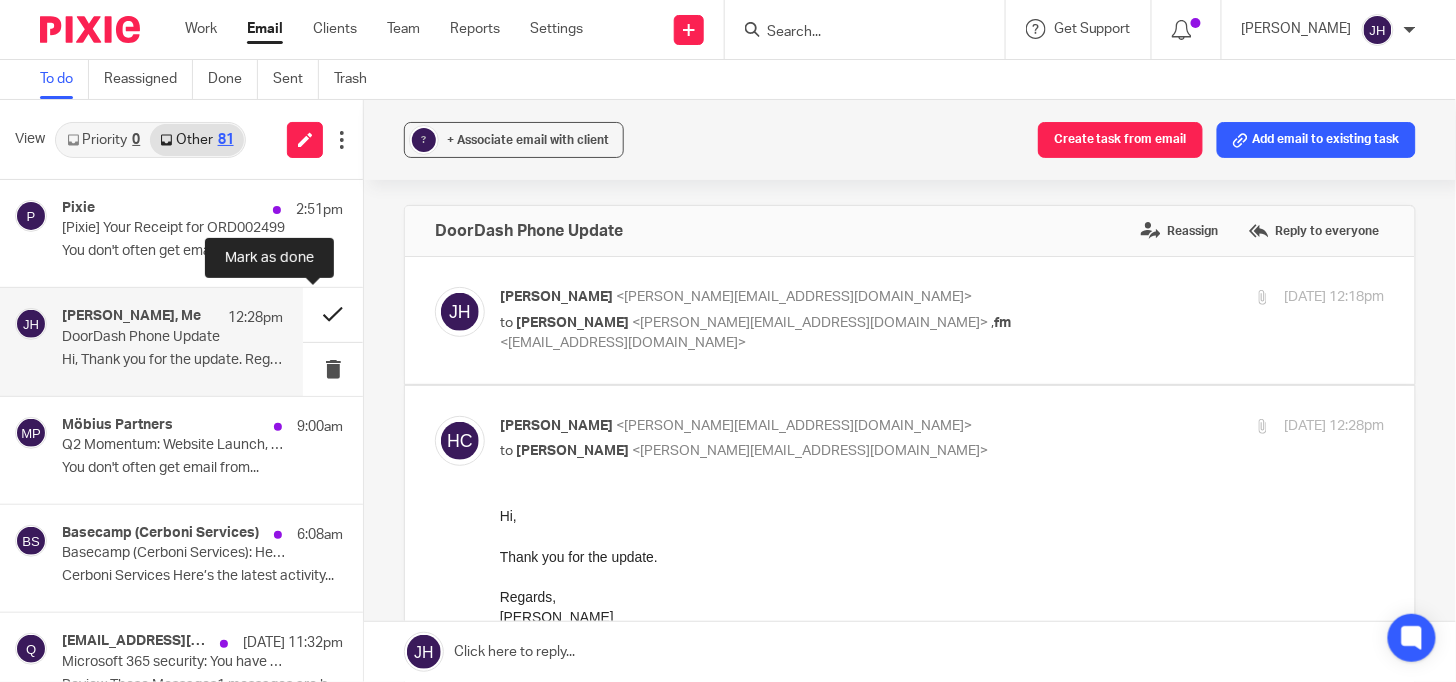 click at bounding box center [333, 314] 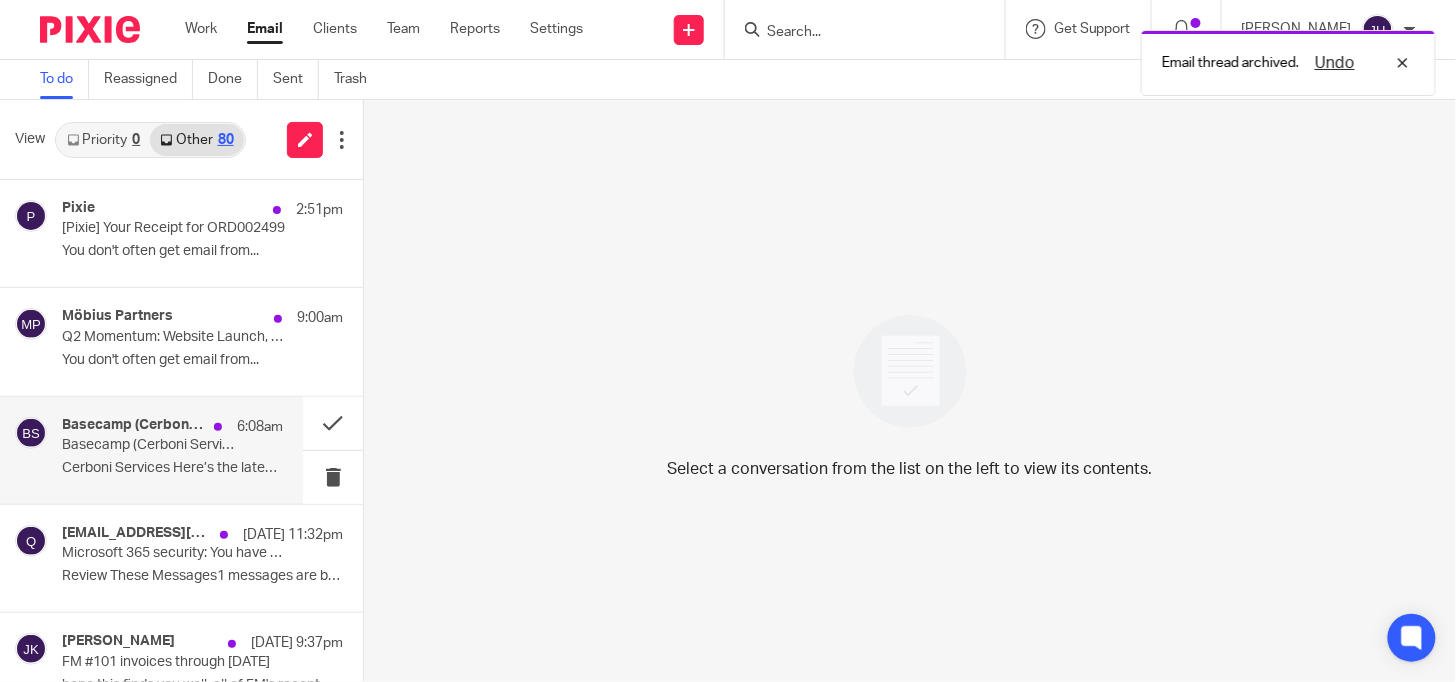 click on "Basecamp (Cerboni Services)
6:08am   Basecamp (Cerboni Services): Here’s the latest activity   Cerboni Services Here’s the latest activity..." at bounding box center (172, 450) 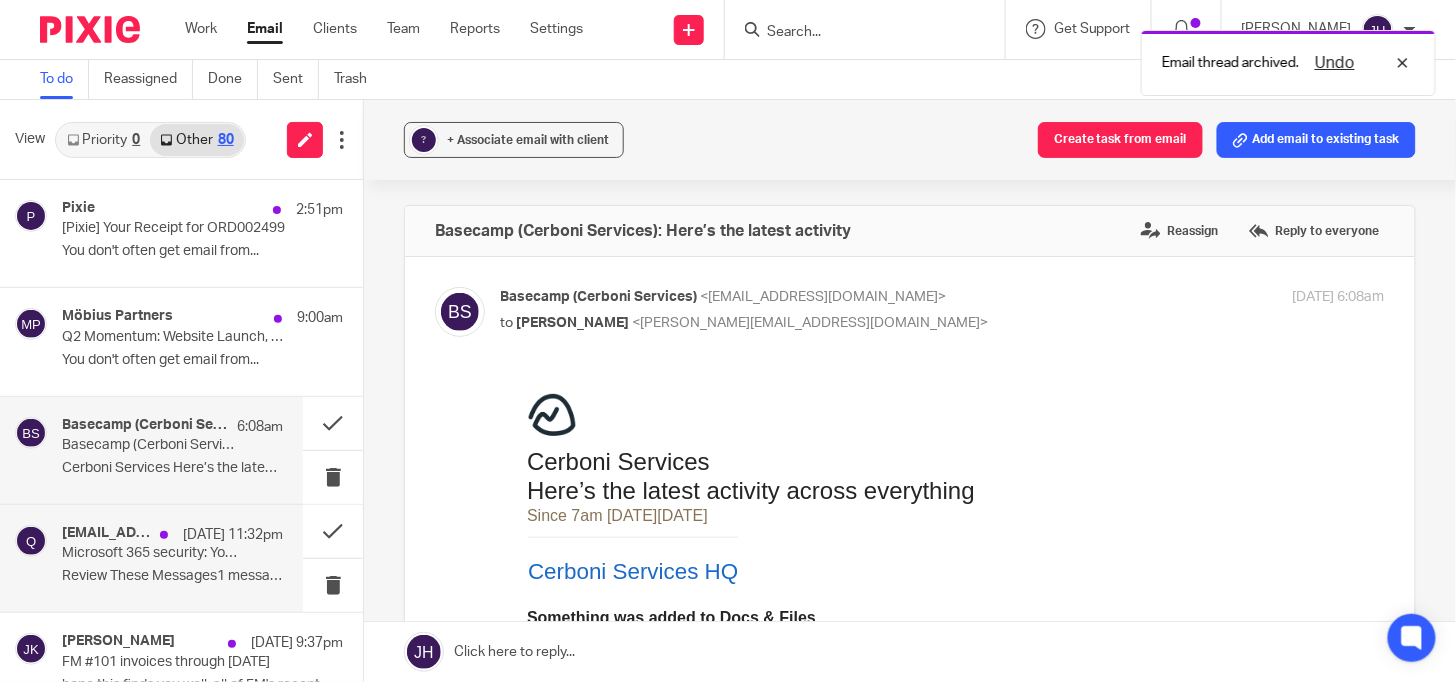 scroll, scrollTop: 0, scrollLeft: 0, axis: both 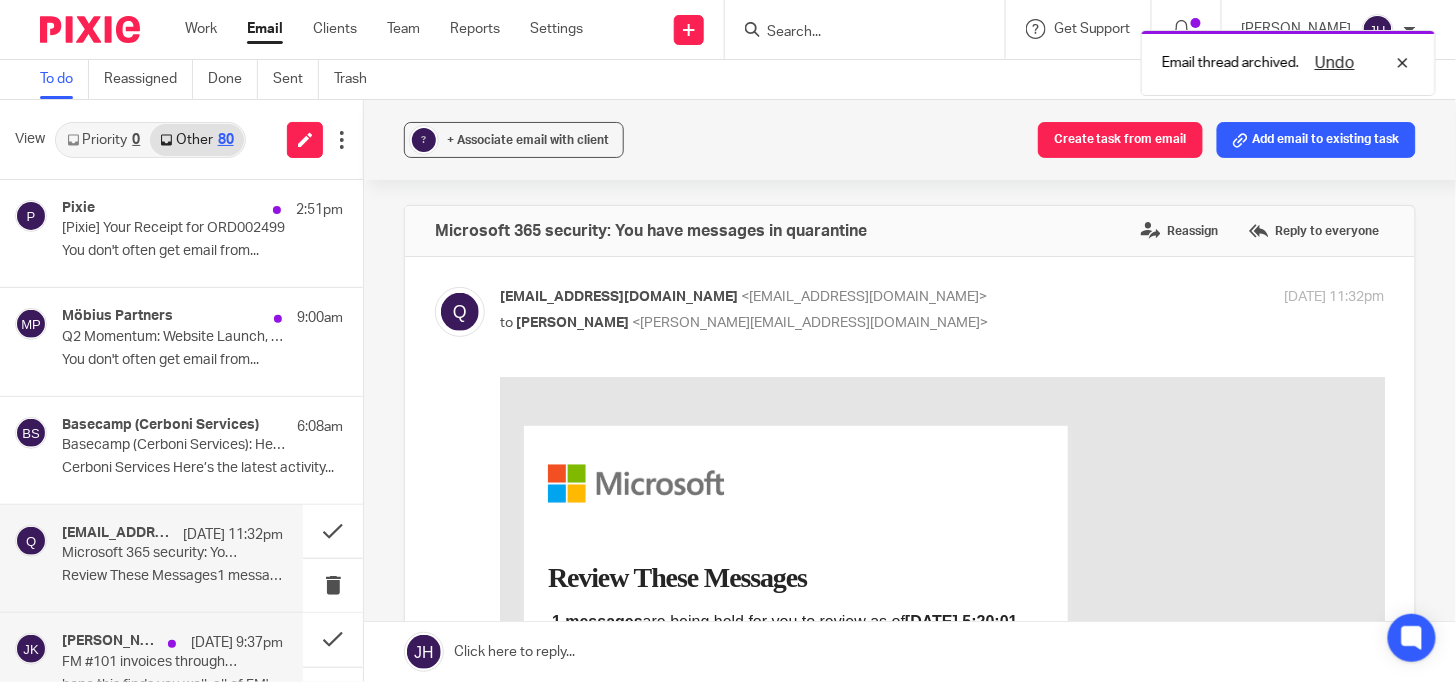 click on "FM #101 invoices through [DATE]" at bounding box center [150, 662] 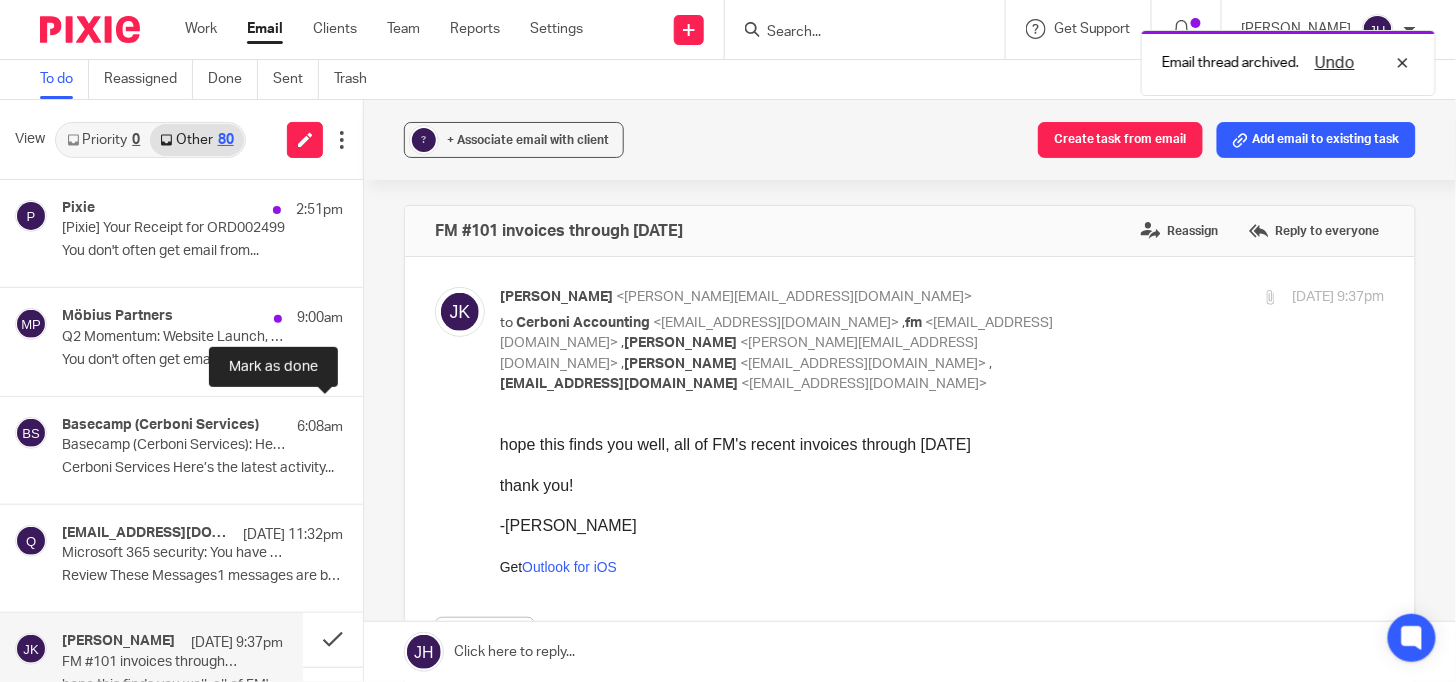 scroll, scrollTop: 0, scrollLeft: 0, axis: both 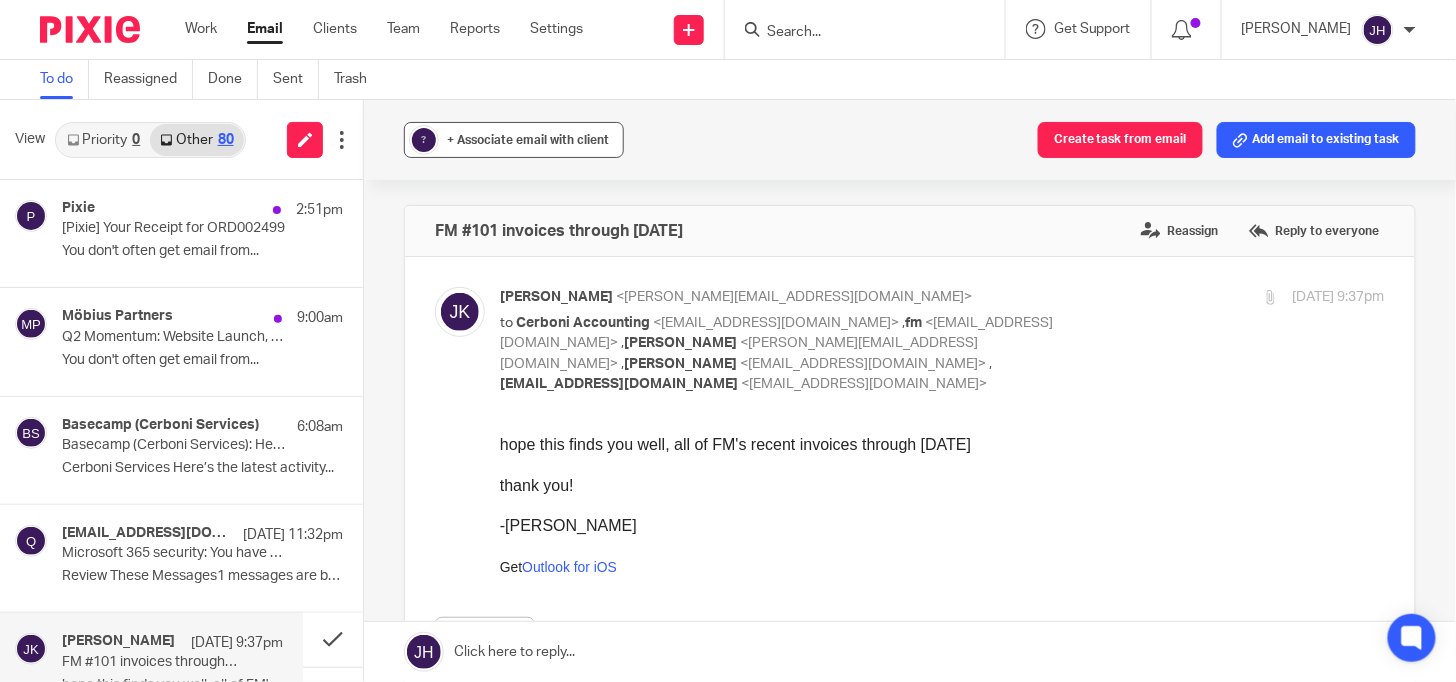 click on "+ Associate email with client" at bounding box center [528, 140] 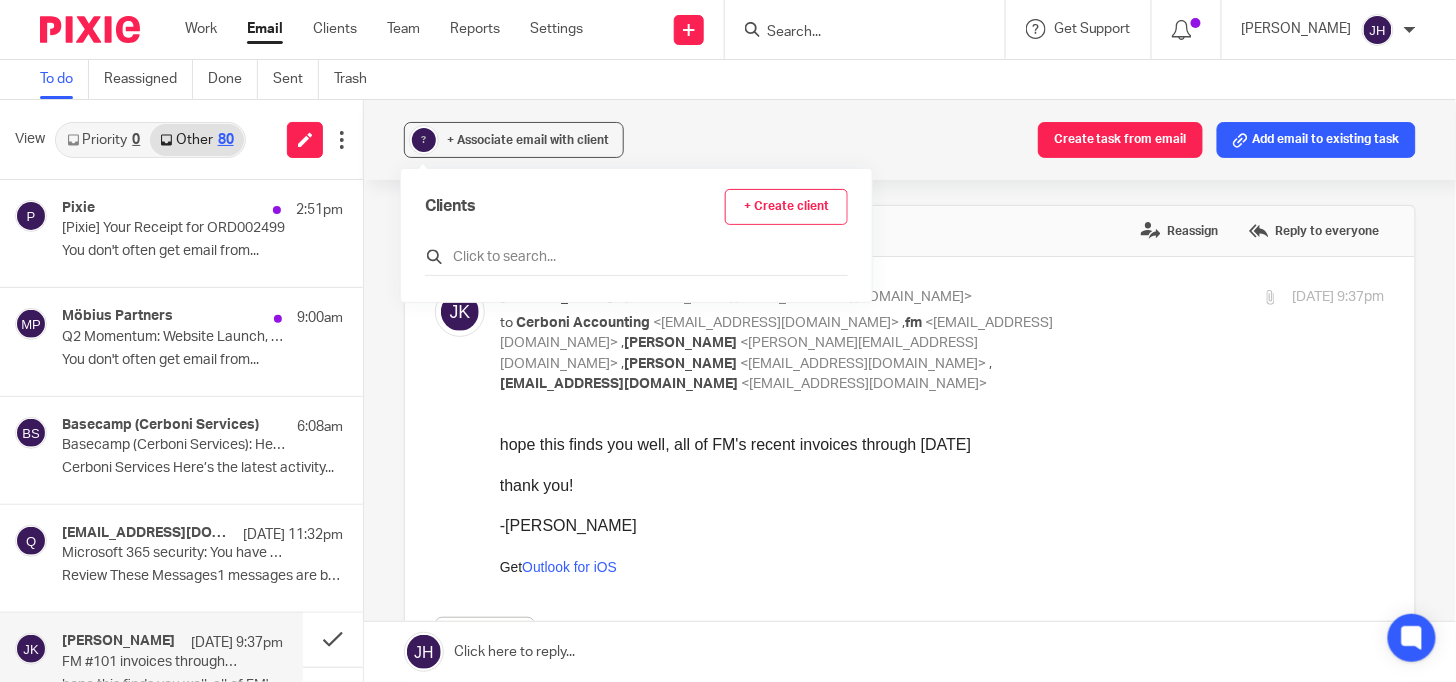 click at bounding box center (636, 257) 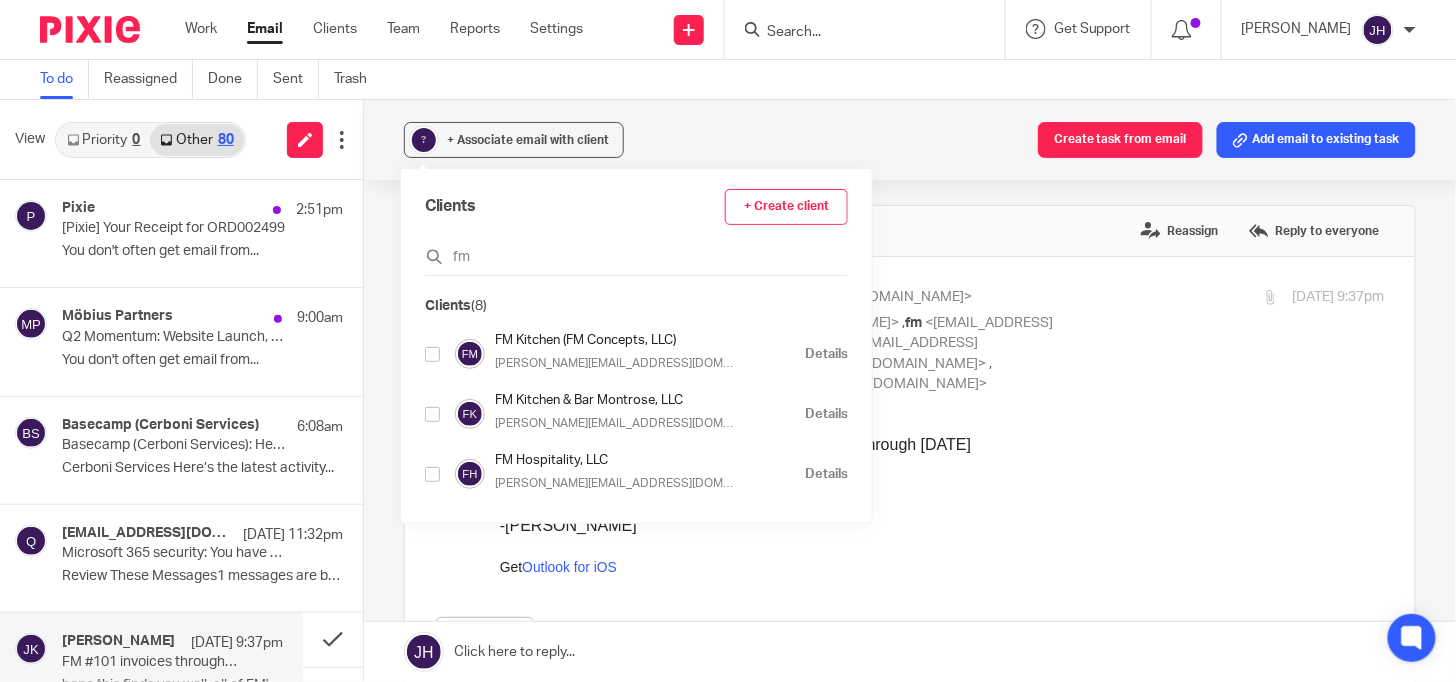 type on "fm" 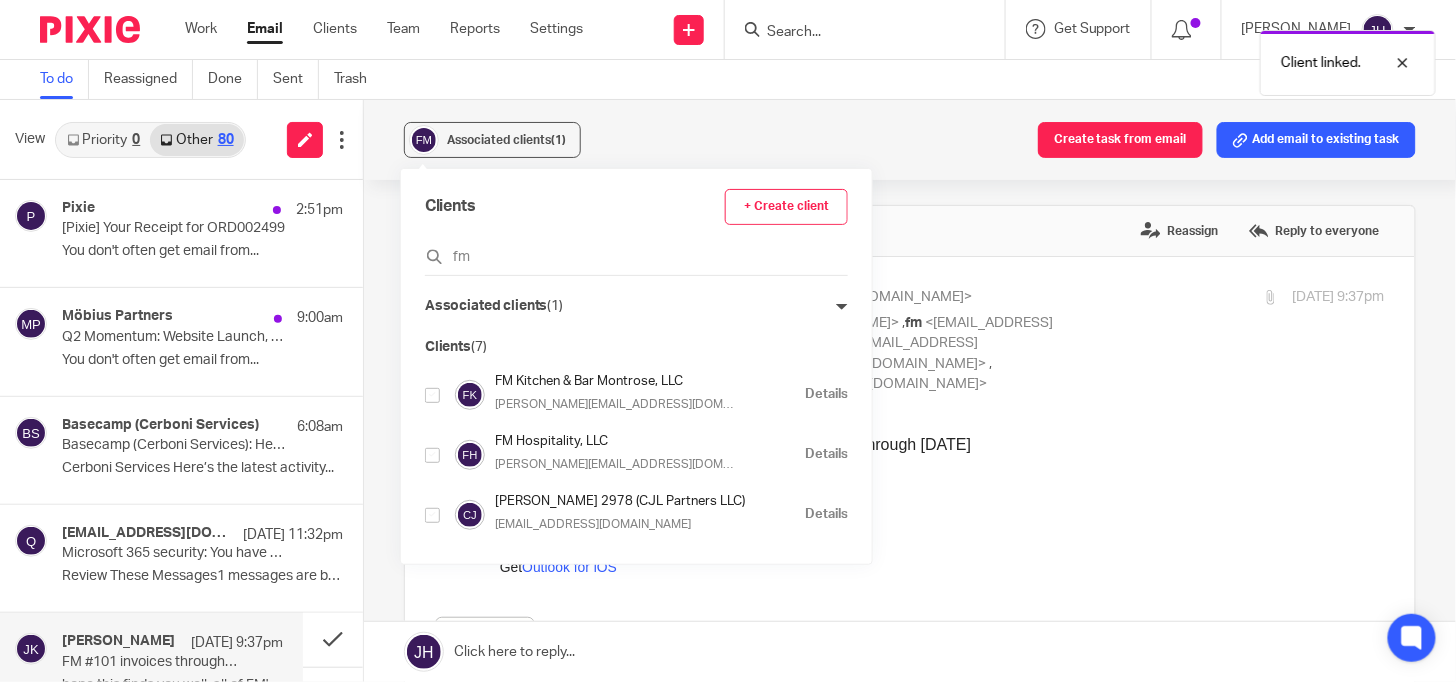 click at bounding box center (432, 395) 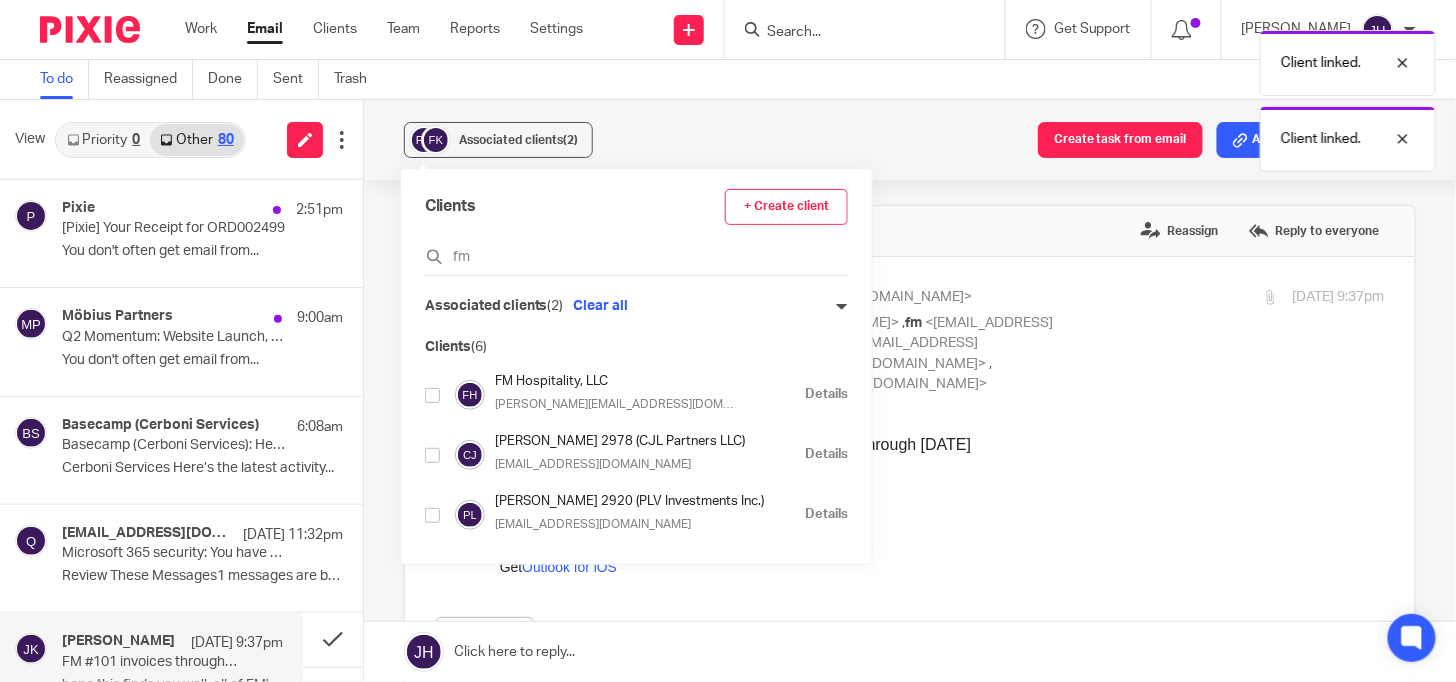 click at bounding box center [432, 395] 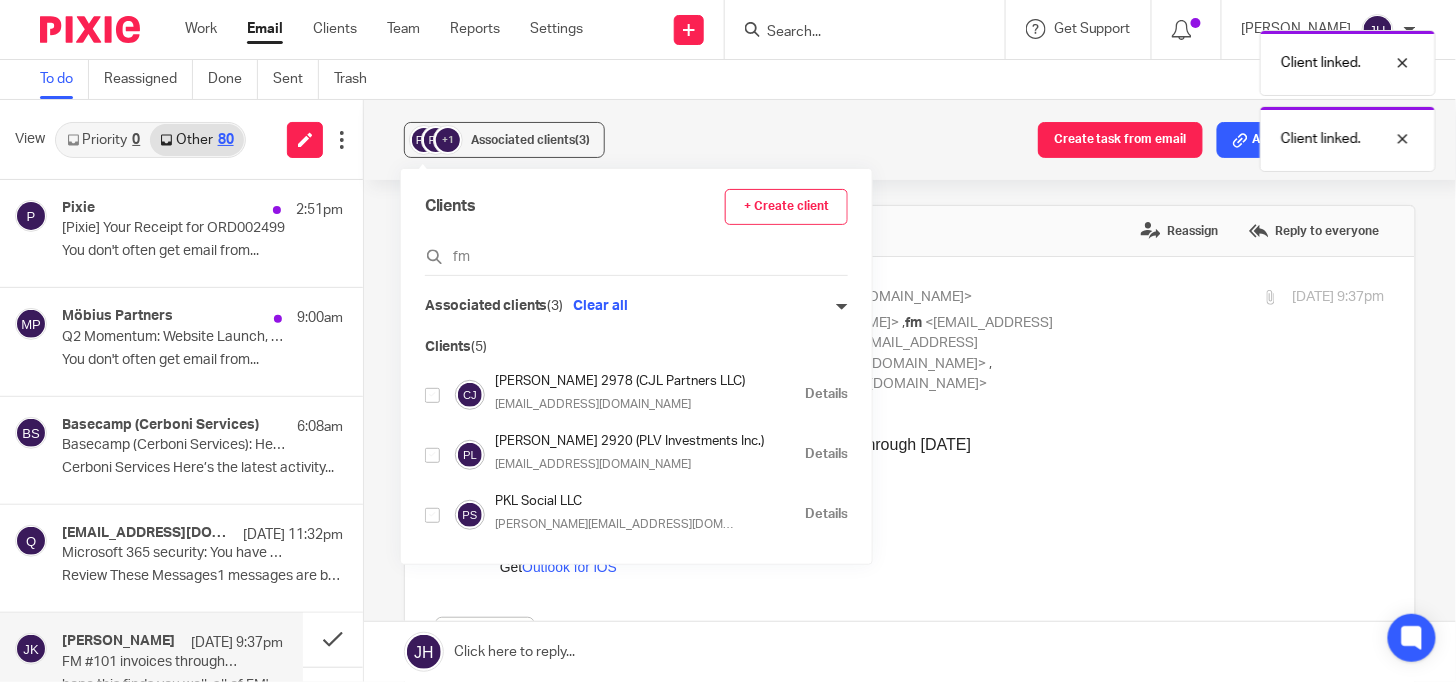 click at bounding box center (432, 515) 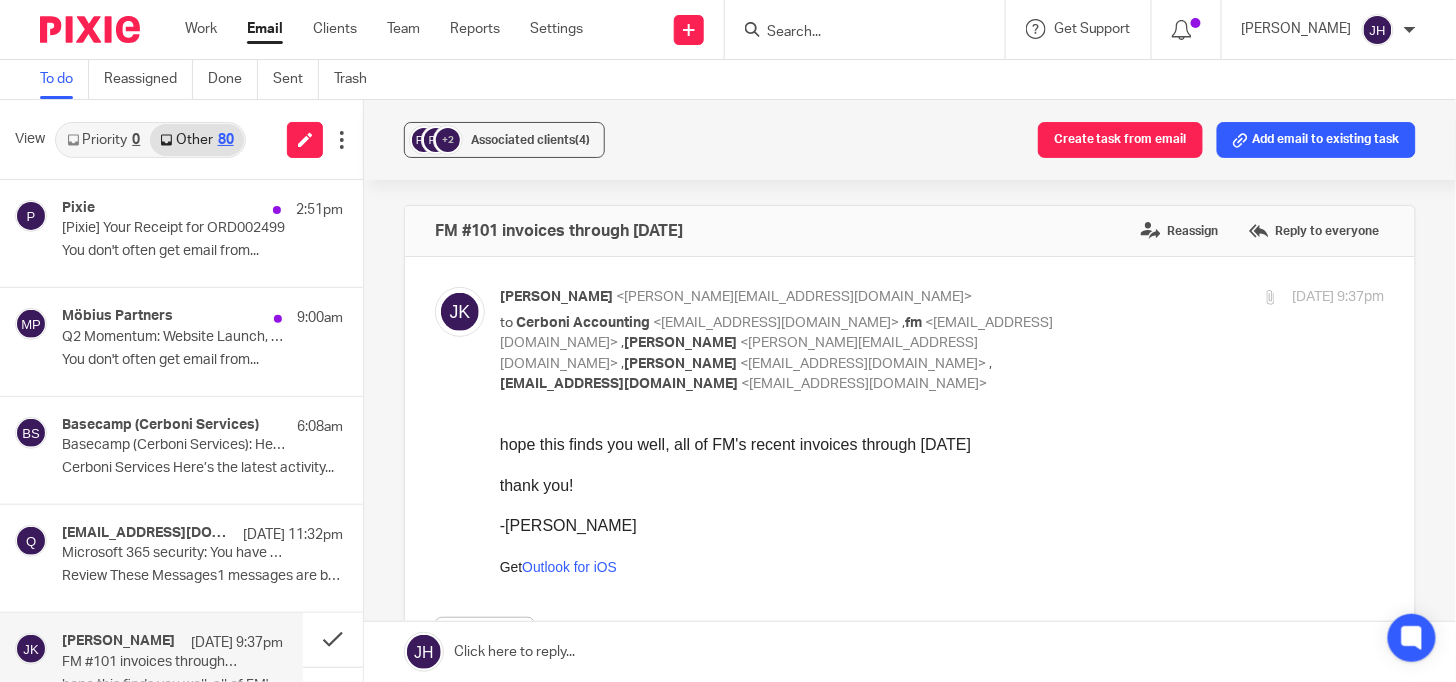 click on "+2
Associated clients  (4)
Create task from email
Add email to existing task
FM #101 invoices through [DATE]
Reassign
Reply to everyone
[PERSON_NAME]
<[PERSON_NAME][EMAIL_ADDRESS][DOMAIN_NAME]>   to
Cerboni Accounting
<[EMAIL_ADDRESS][DOMAIN_NAME]>   ,
fm
<[EMAIL_ADDRESS][DOMAIN_NAME]>   ,
[PERSON_NAME]
<[PERSON_NAME][EMAIL_ADDRESS][DOMAIN_NAME]>   ,
[PERSON_NAME]
<[EMAIL_ADDRESS][DOMAIN_NAME]>   ,
[EMAIL_ADDRESS][DOMAIN_NAME]
<[EMAIL_ADDRESS][DOMAIN_NAME]>       [DATE] 9:37pm
Forward" at bounding box center (910, 391) 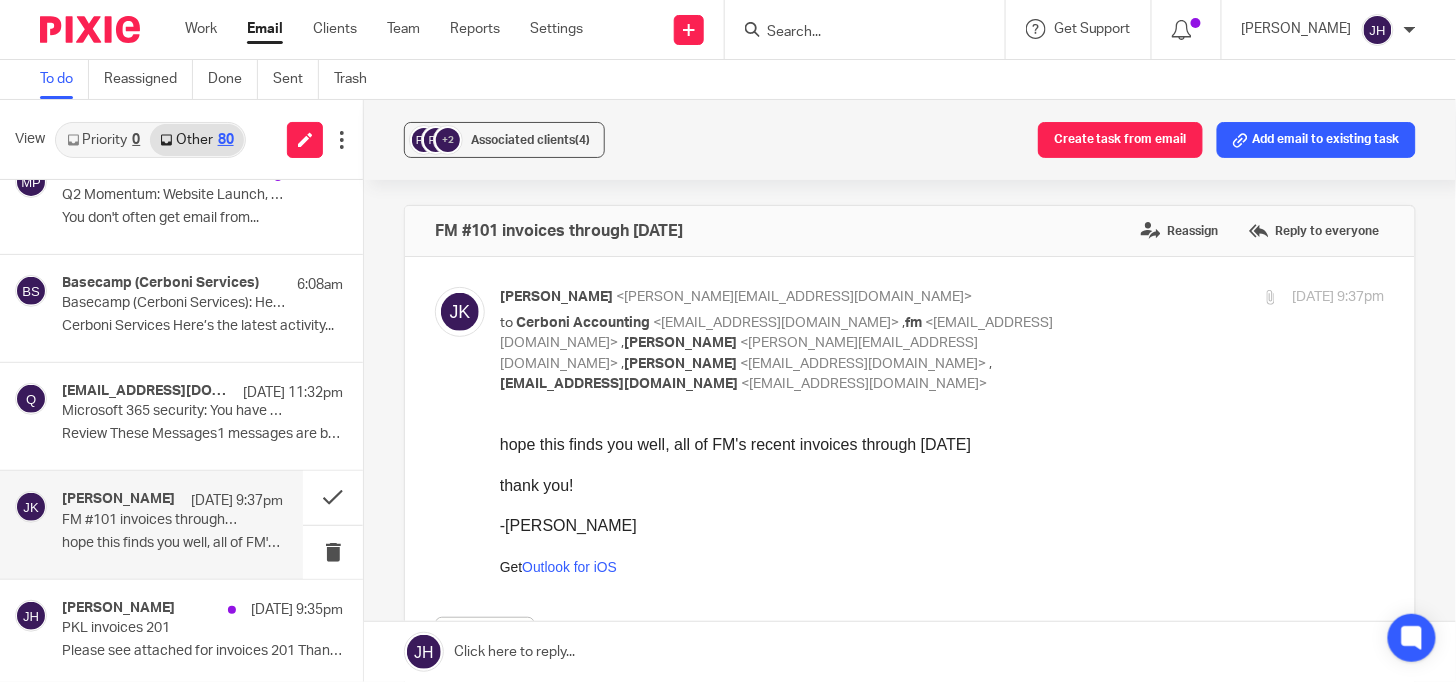 scroll, scrollTop: 122, scrollLeft: 0, axis: vertical 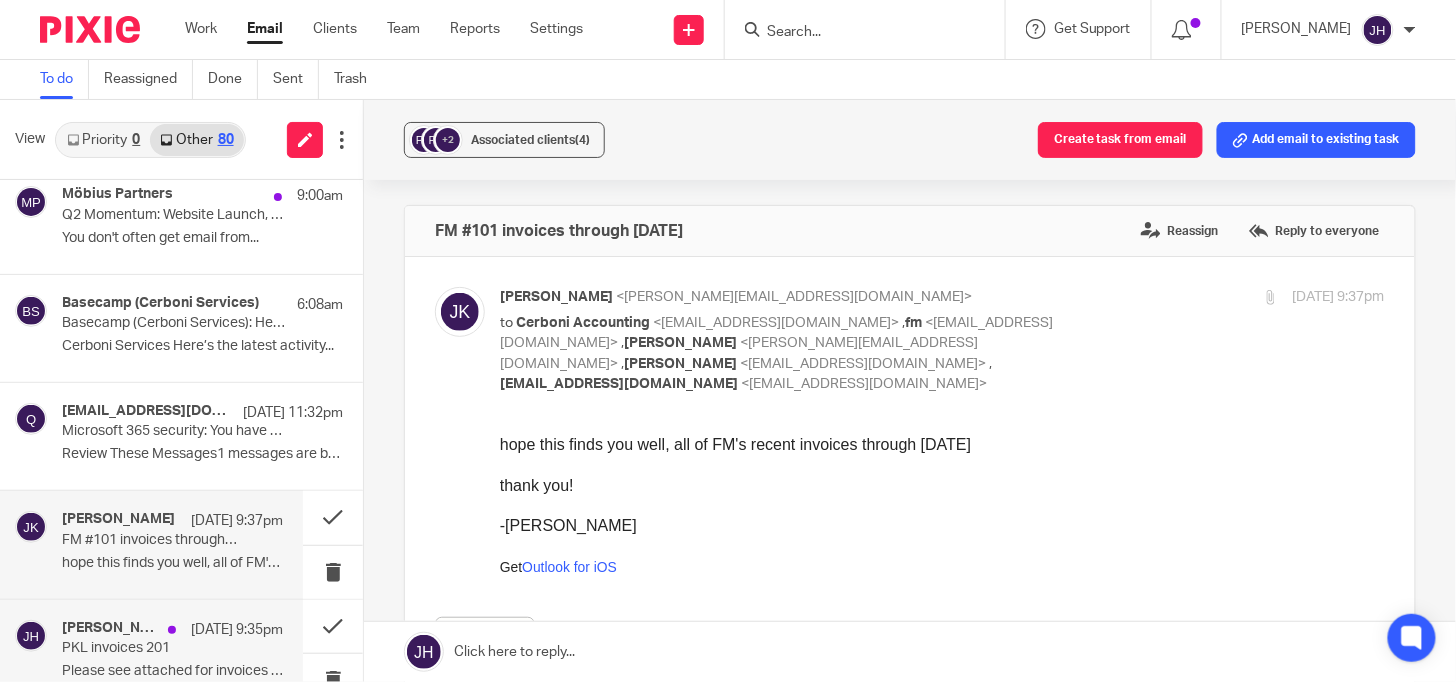 click on "[PERSON_NAME]
[DATE] 9:35pm   PKL invoices 201   Please see attached for invoices 201     Thank..." at bounding box center [172, 653] 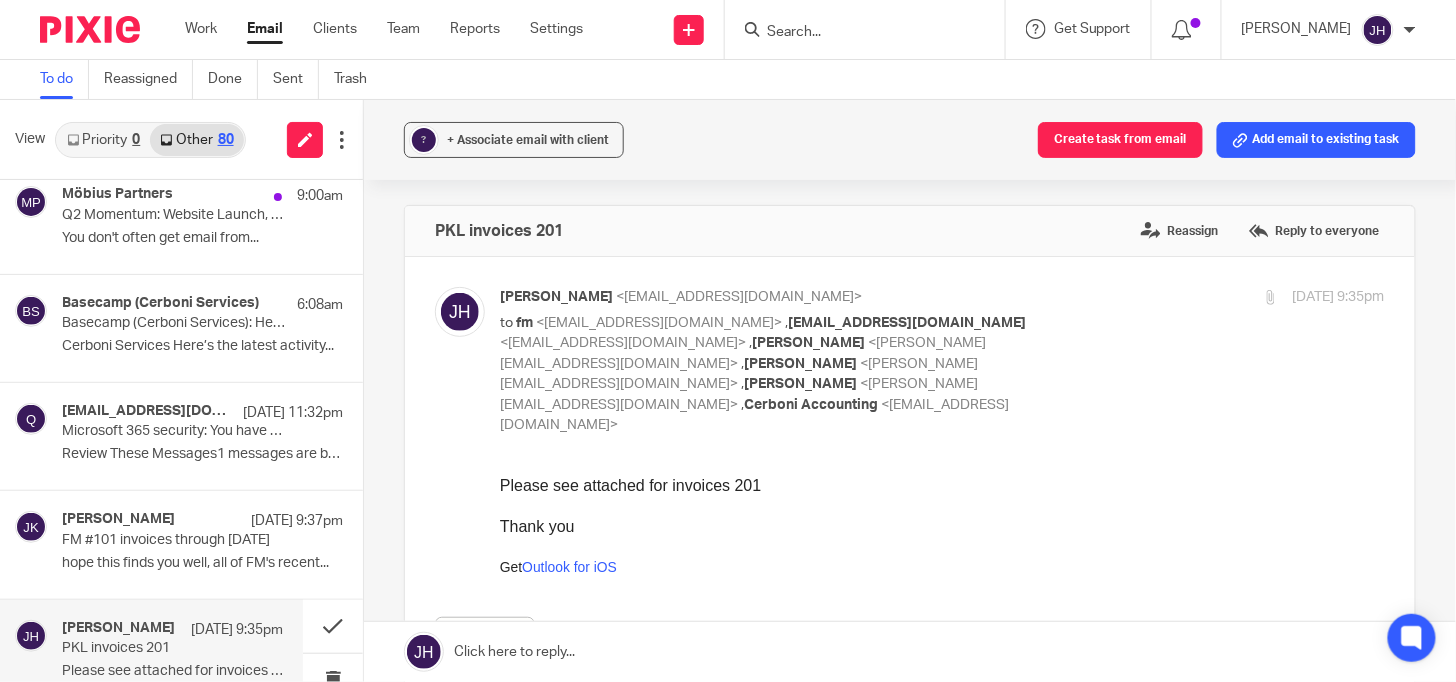 scroll, scrollTop: 0, scrollLeft: 0, axis: both 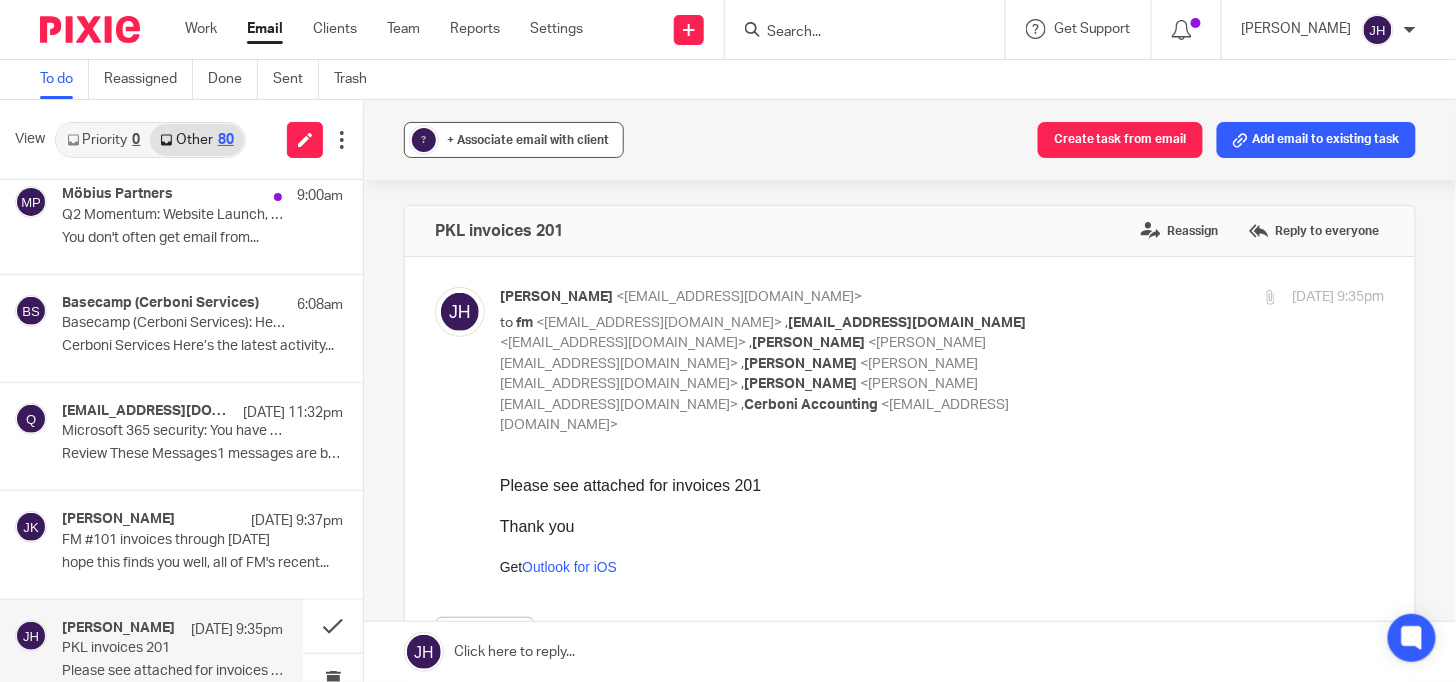 click on "?
+ Associate email with client" at bounding box center (514, 140) 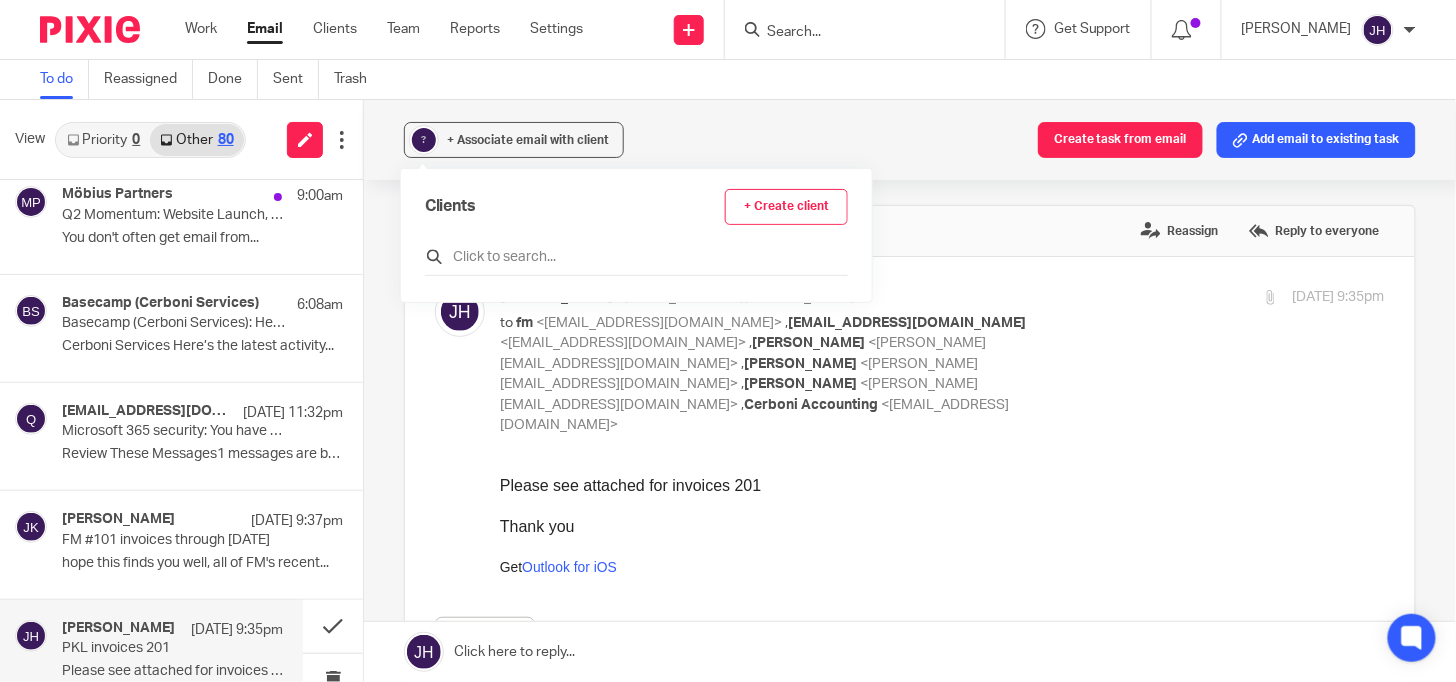 click at bounding box center [636, 257] 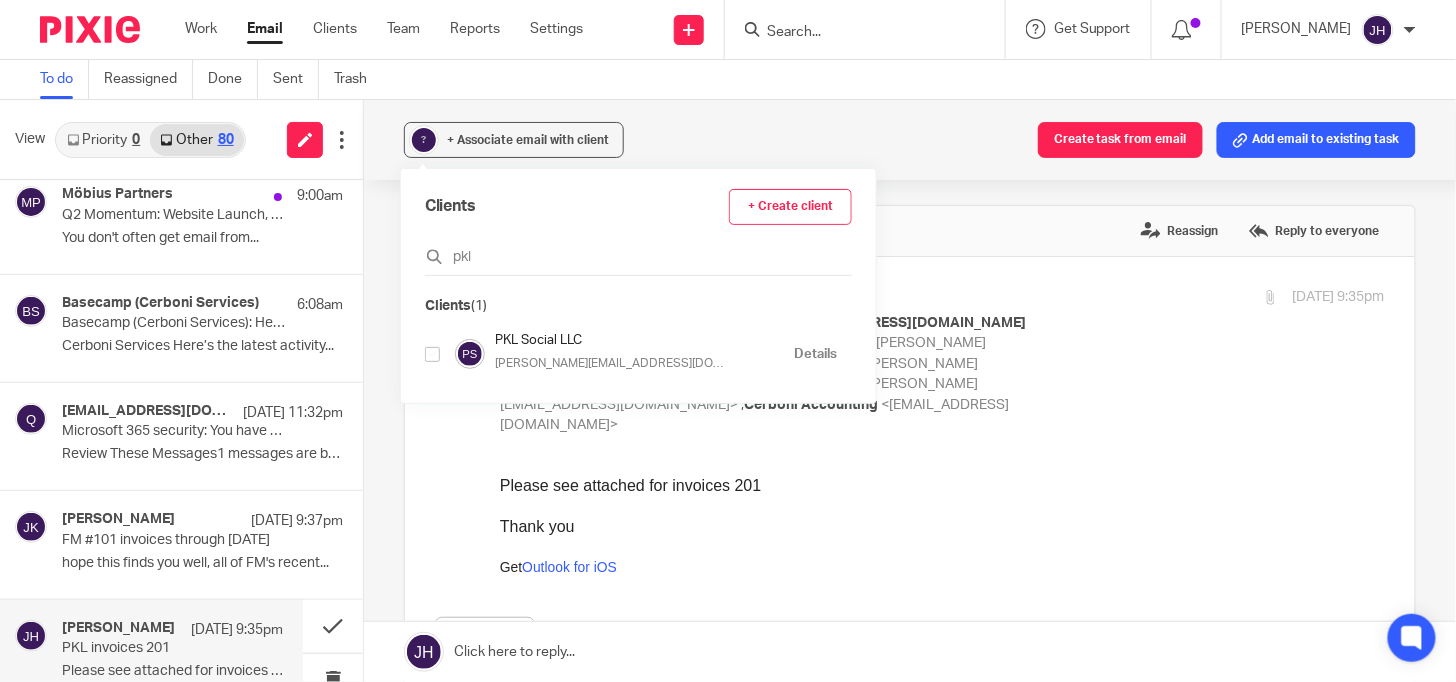 type on "pkl" 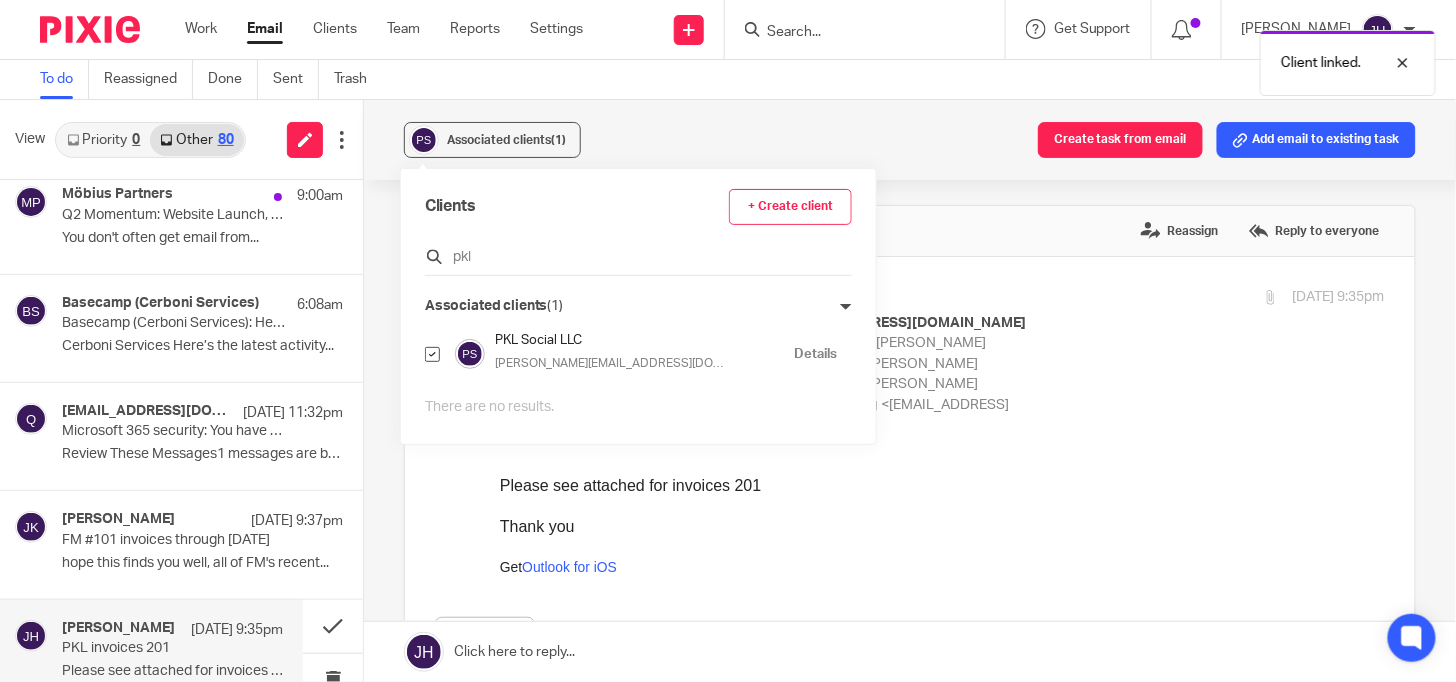 click on "pkl" at bounding box center (638, 257) 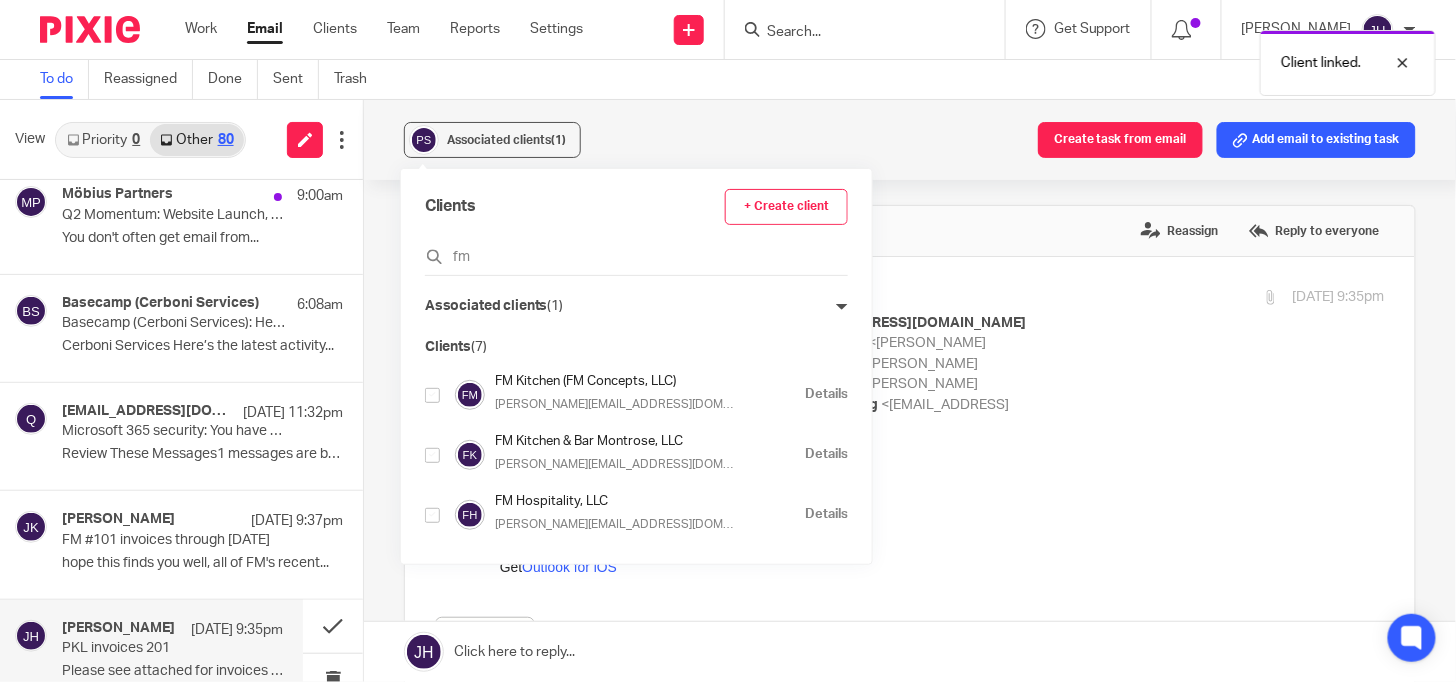 type on "fm" 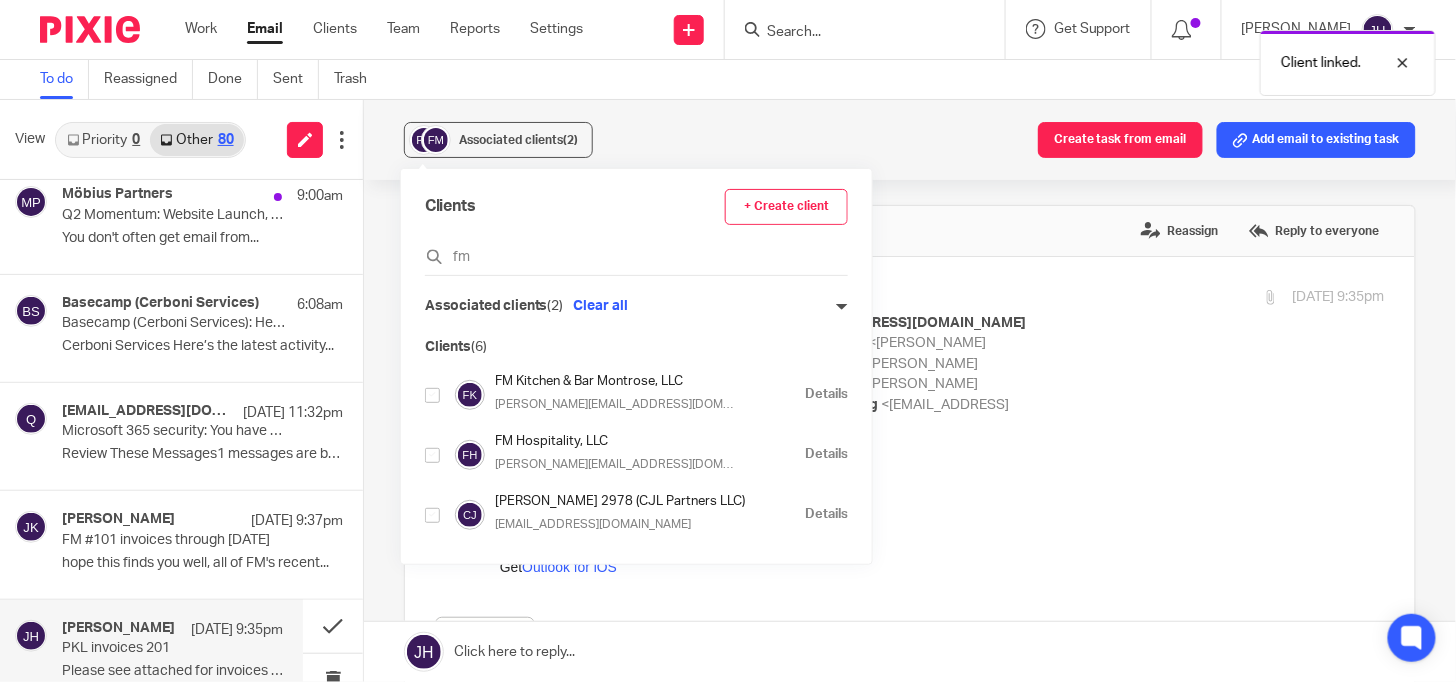 click at bounding box center (432, 395) 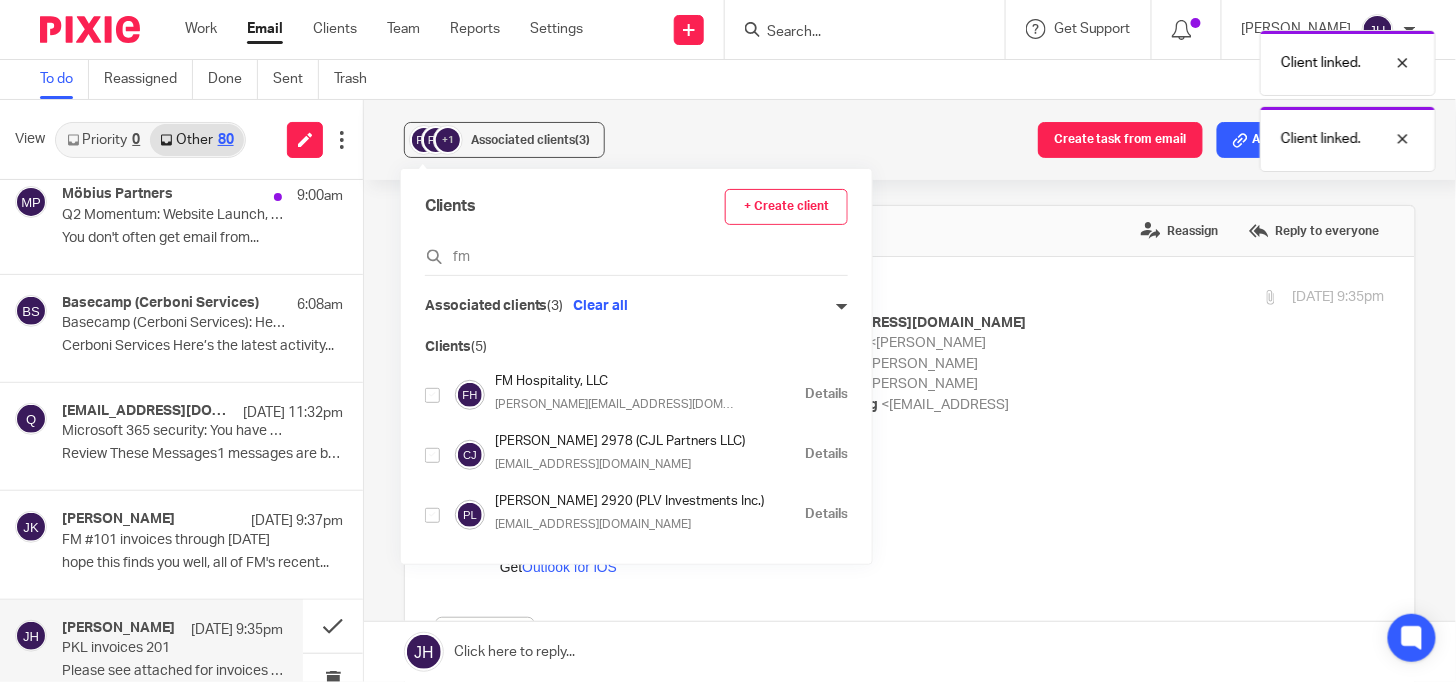 click at bounding box center (432, 395) 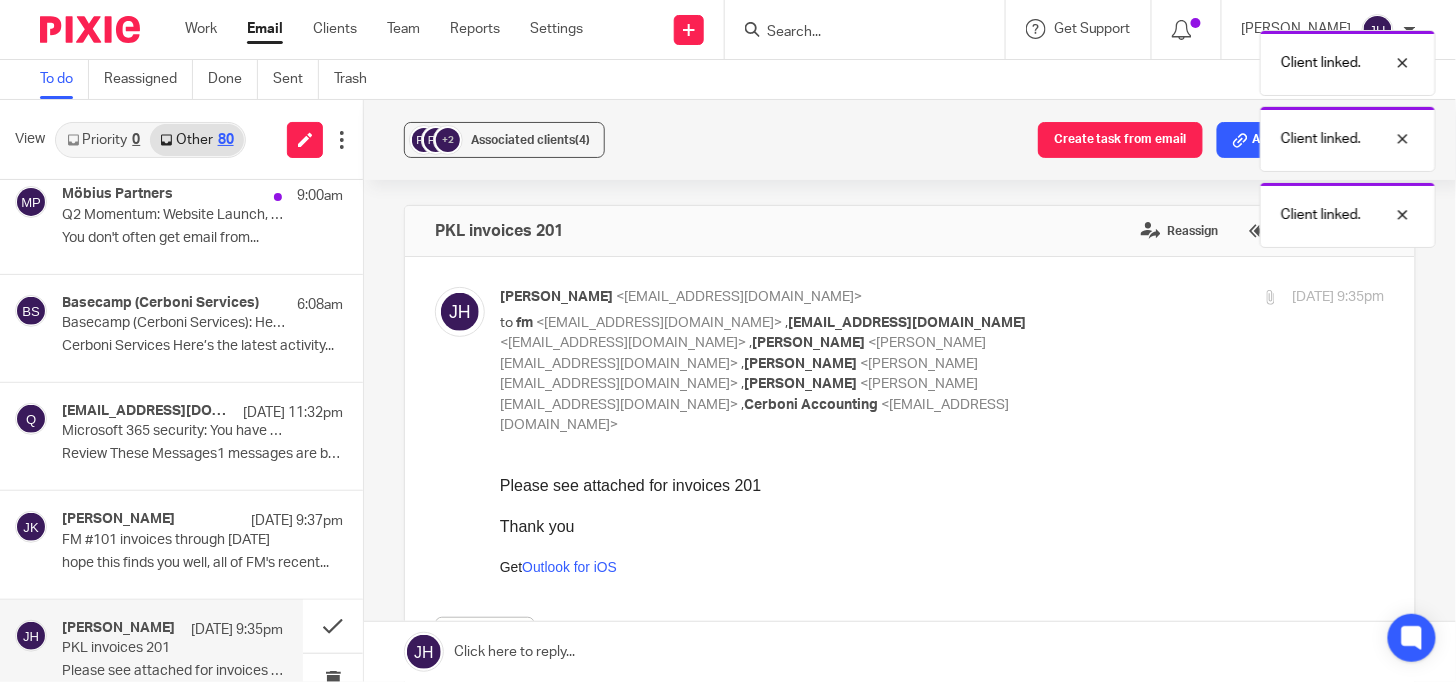 click on "+2
Associated clients  (4)
Create task from email
Add email to existing task
PKL invoices 201
Reassign
Reply to everyone
[PERSON_NAME]
<[EMAIL_ADDRESS][DOMAIN_NAME]>   to
fm
<[EMAIL_ADDRESS][DOMAIN_NAME]>   ,
[EMAIL_ADDRESS][DOMAIN_NAME]
<[EMAIL_ADDRESS][DOMAIN_NAME]>   ,
[PERSON_NAME]
<[PERSON_NAME][EMAIL_ADDRESS][DOMAIN_NAME]>   ,
[PERSON_NAME]
<[PERSON_NAME][EMAIL_ADDRESS][DOMAIN_NAME]>   ,
[PERSON_NAME]
<[PERSON_NAME][EMAIL_ADDRESS][DOMAIN_NAME]>   ,
Cerboni Accounting
<[EMAIL_ADDRESS][DOMAIN_NAME]>" at bounding box center [910, 391] 